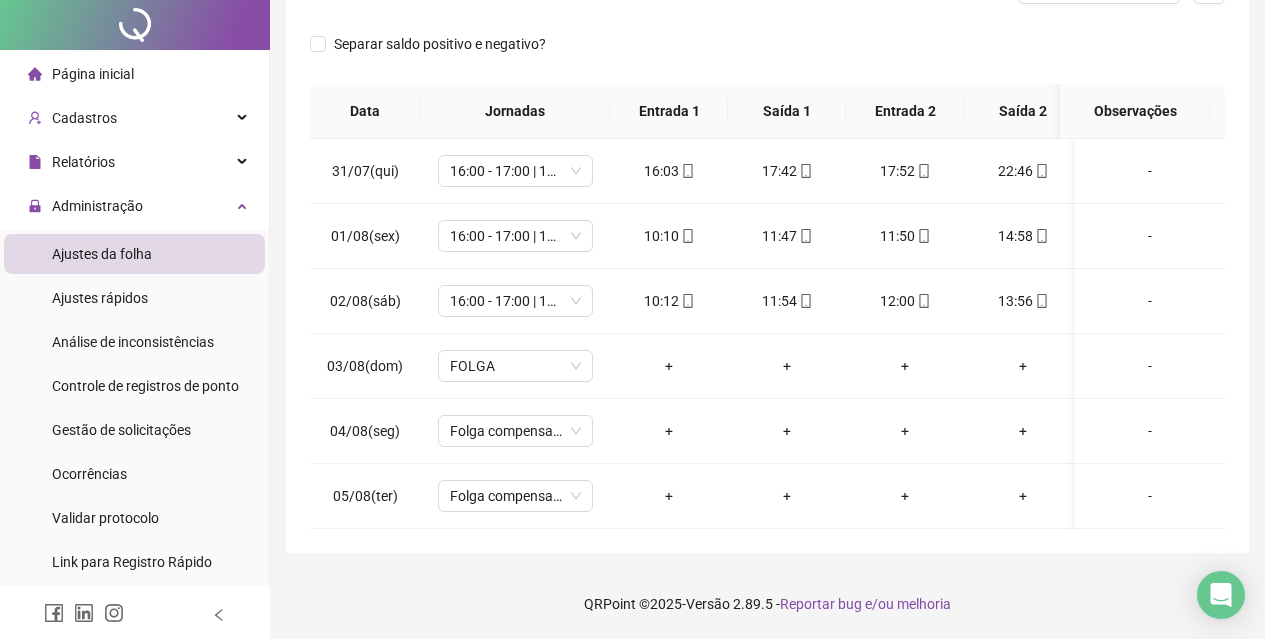 scroll, scrollTop: 0, scrollLeft: 0, axis: both 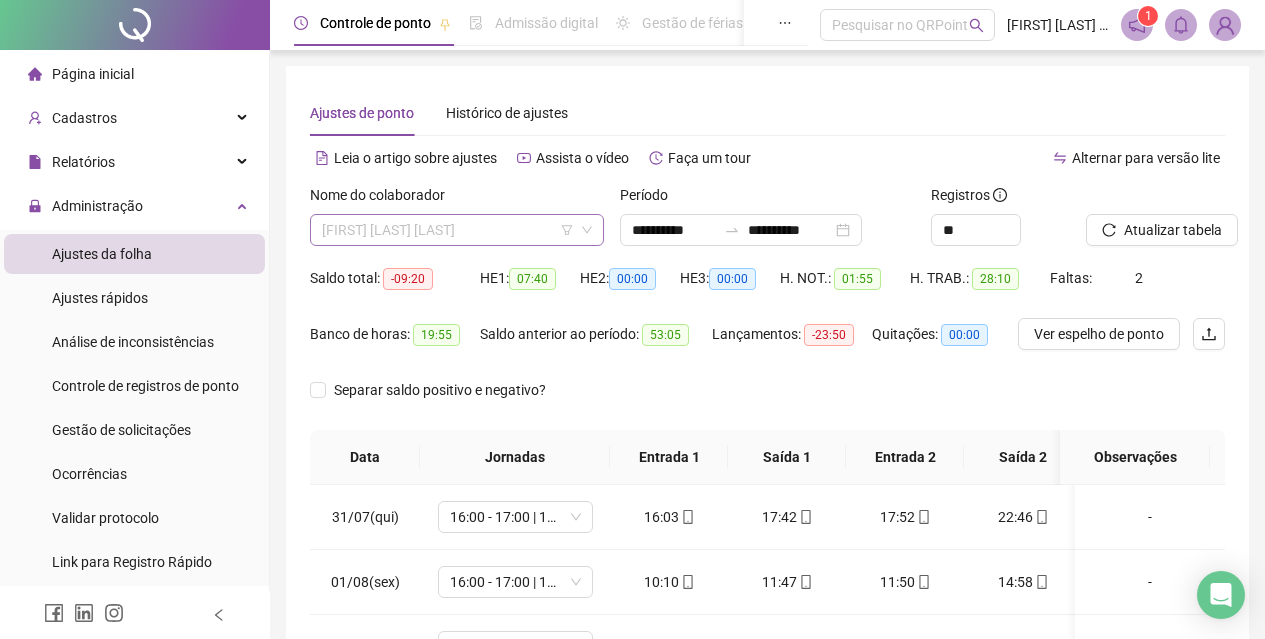 click on "[FIRST] [LAST] [LAST]" at bounding box center (457, 230) 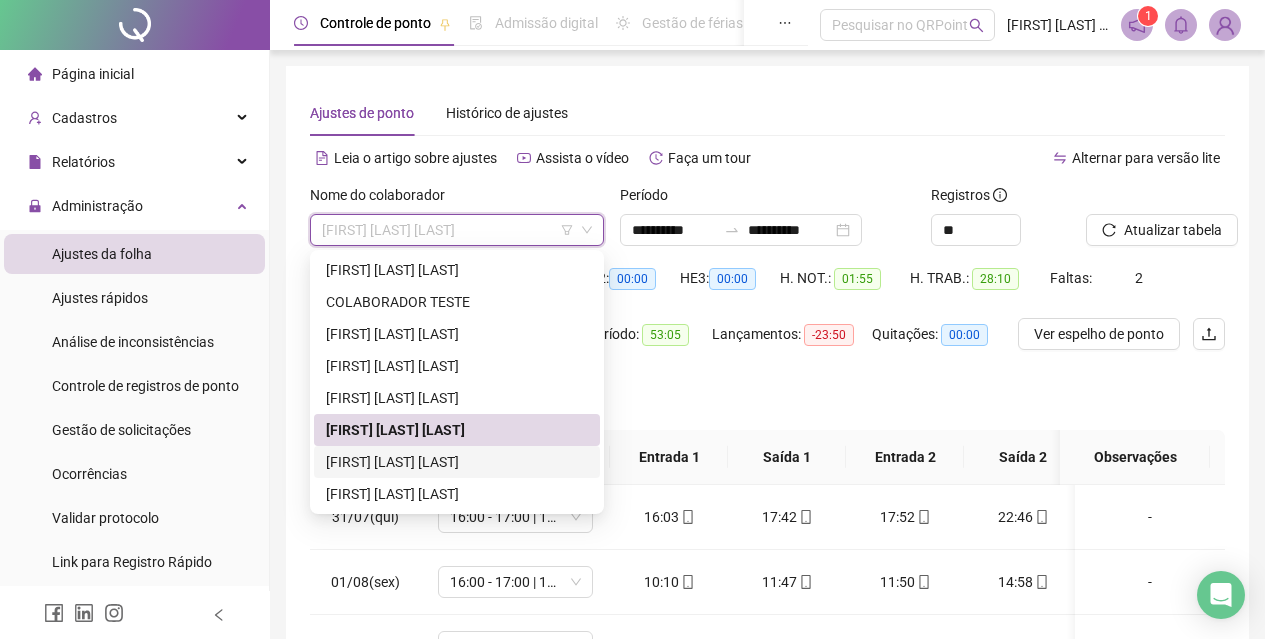 click on "[FIRST] [LAST] [LAST]" at bounding box center (457, 462) 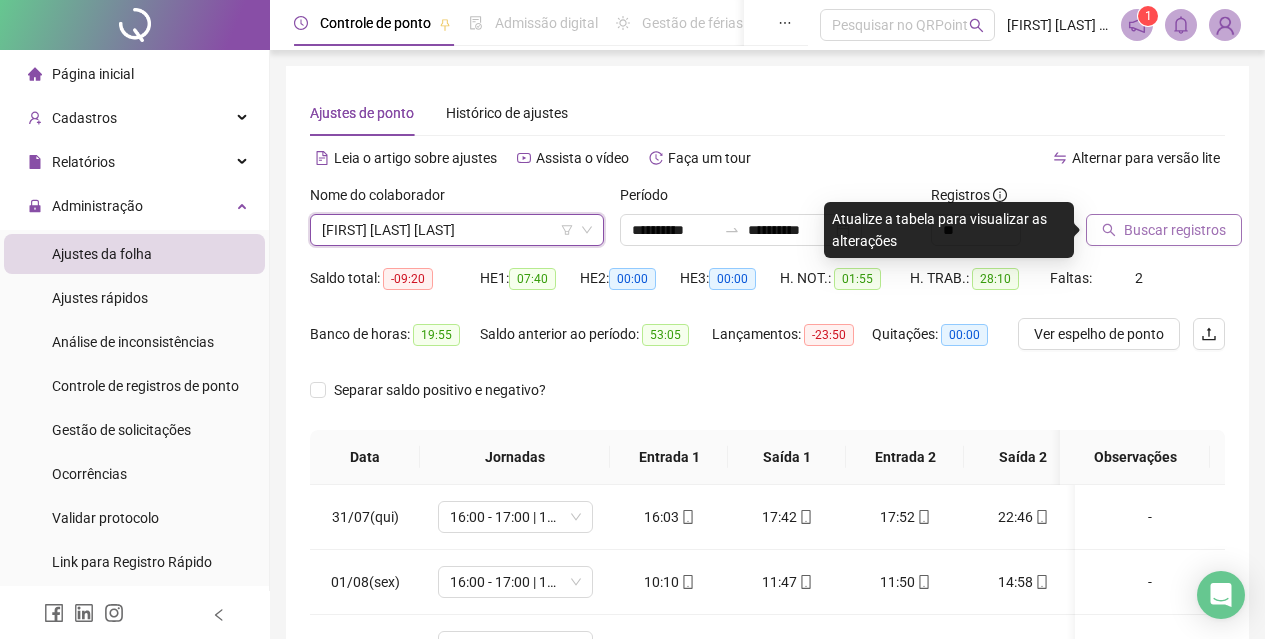 drag, startPoint x: 1076, startPoint y: 244, endPoint x: 1105, endPoint y: 236, distance: 30.083218 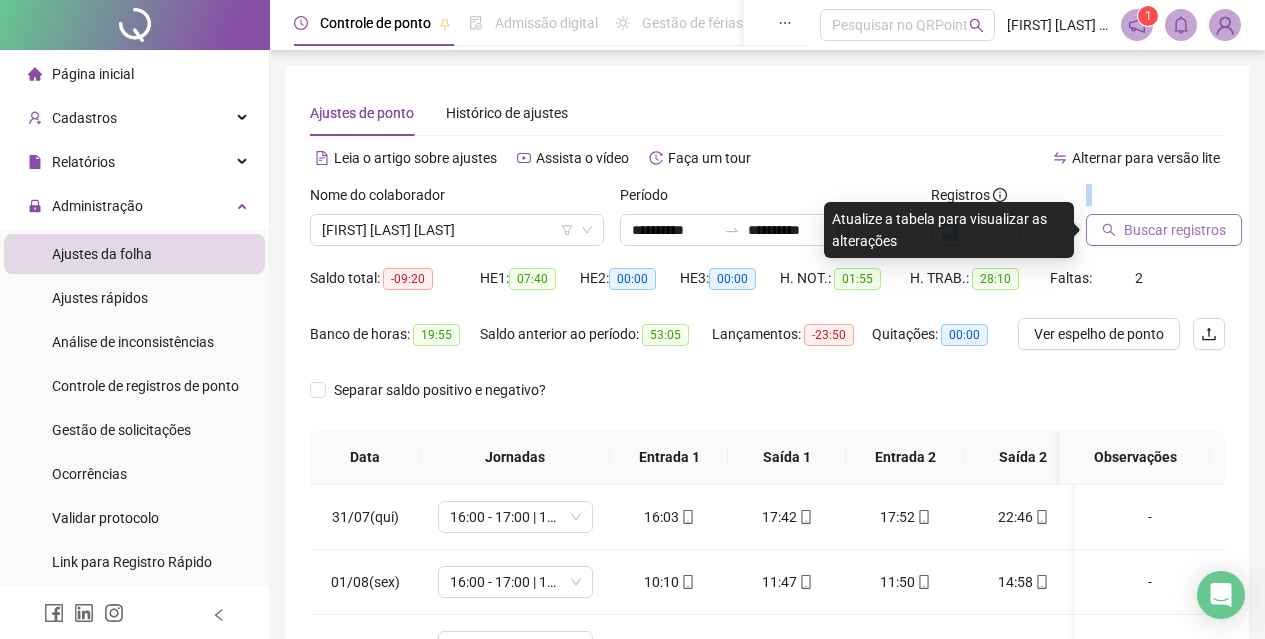 click 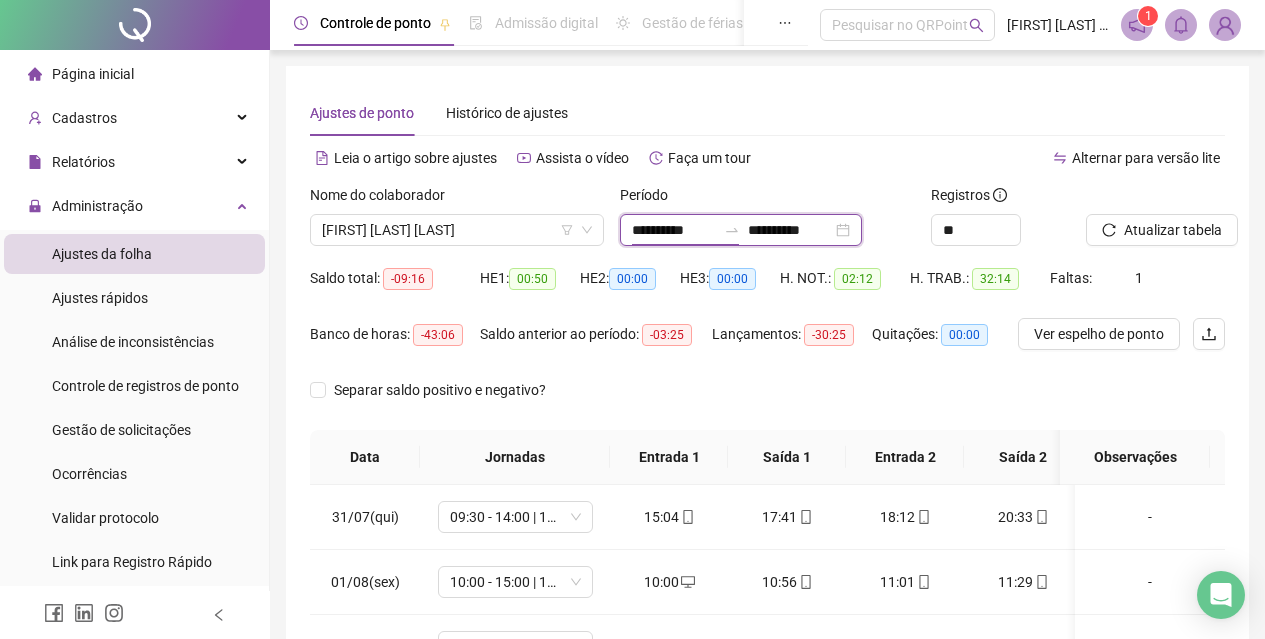 click on "**********" at bounding box center (674, 230) 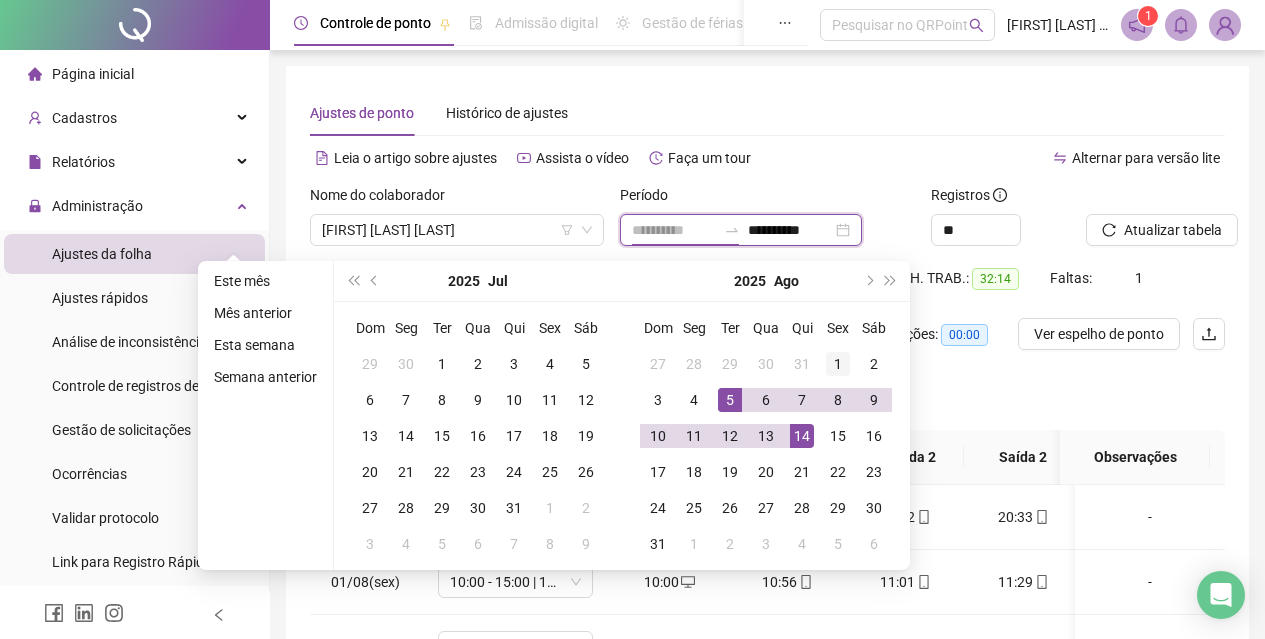 type on "**********" 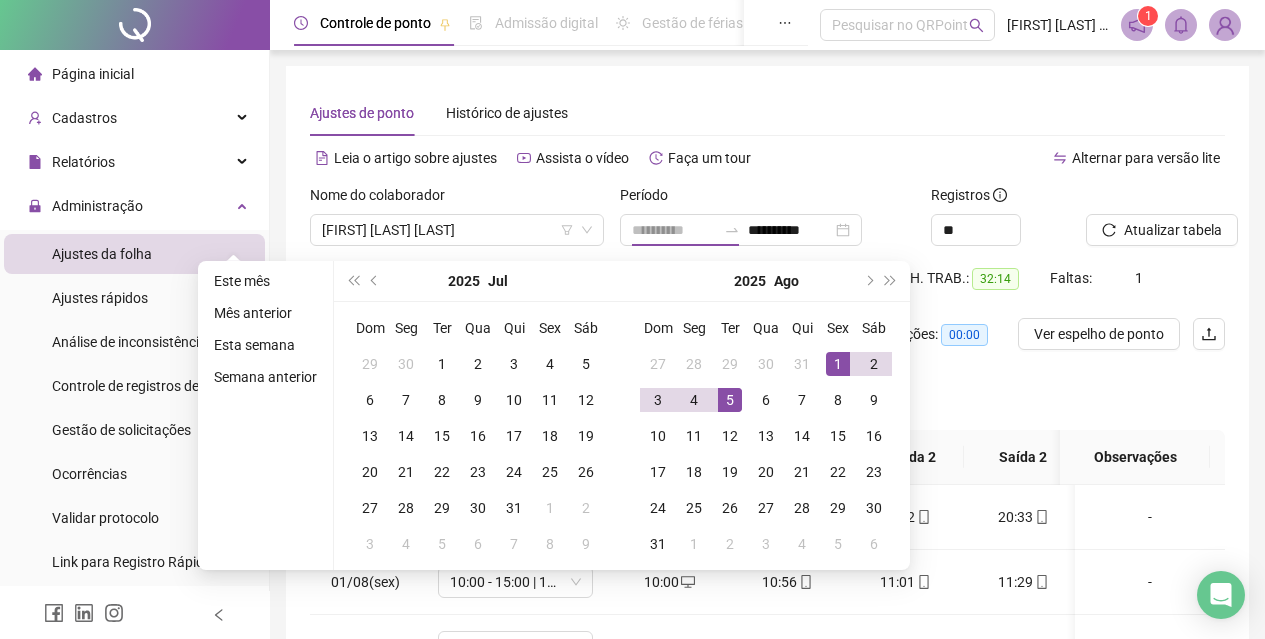 click on "1" at bounding box center [838, 364] 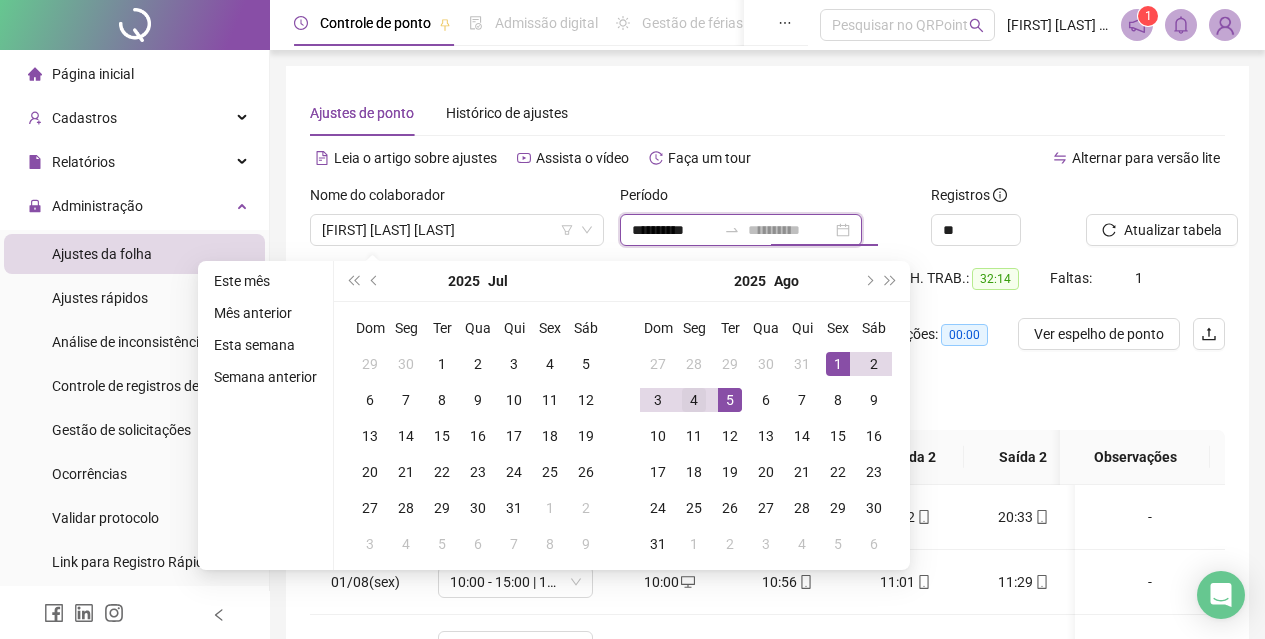 type on "**********" 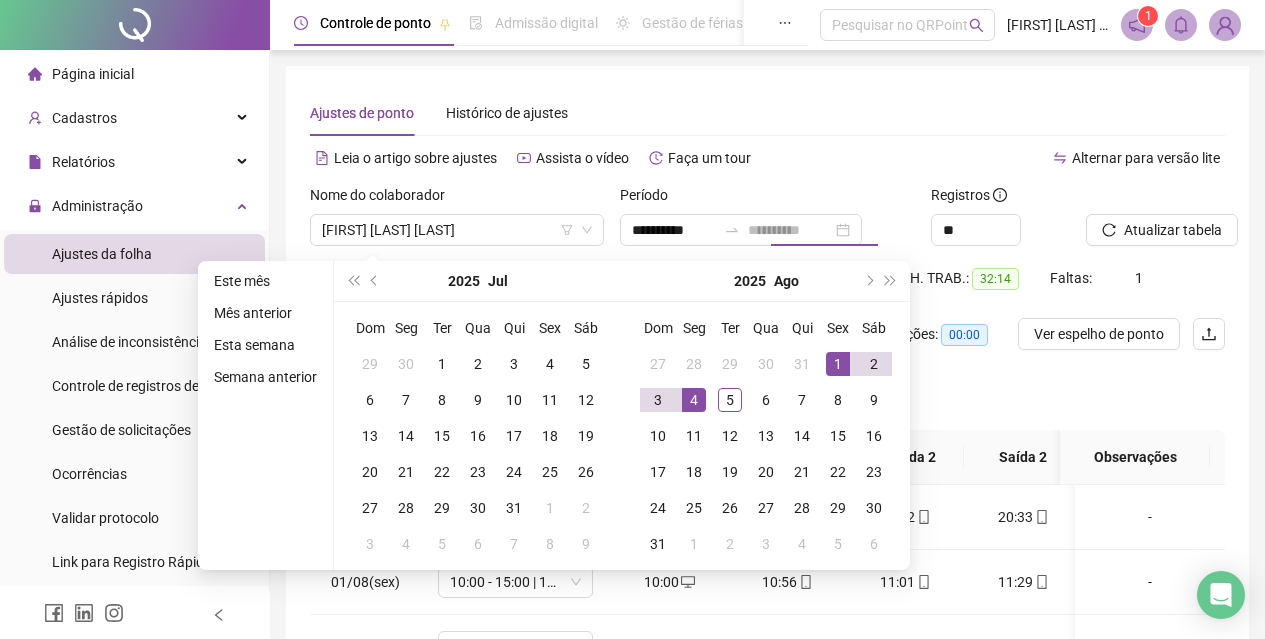 click on "4" at bounding box center [694, 400] 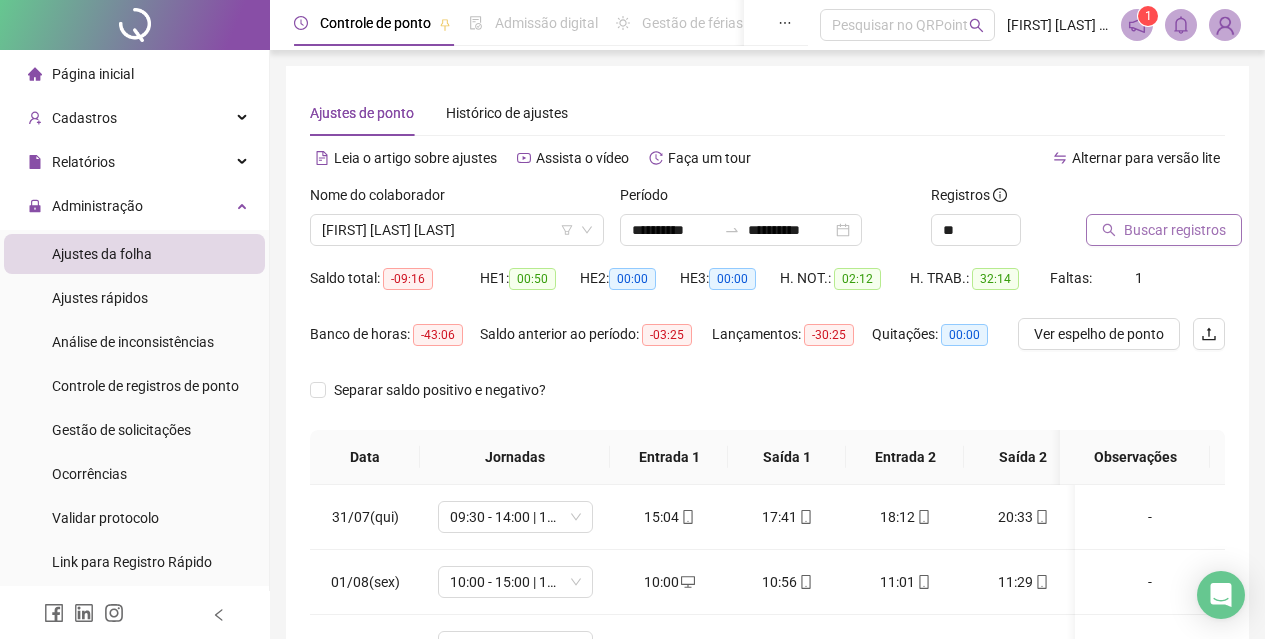 click on "Buscar registros" at bounding box center (1175, 230) 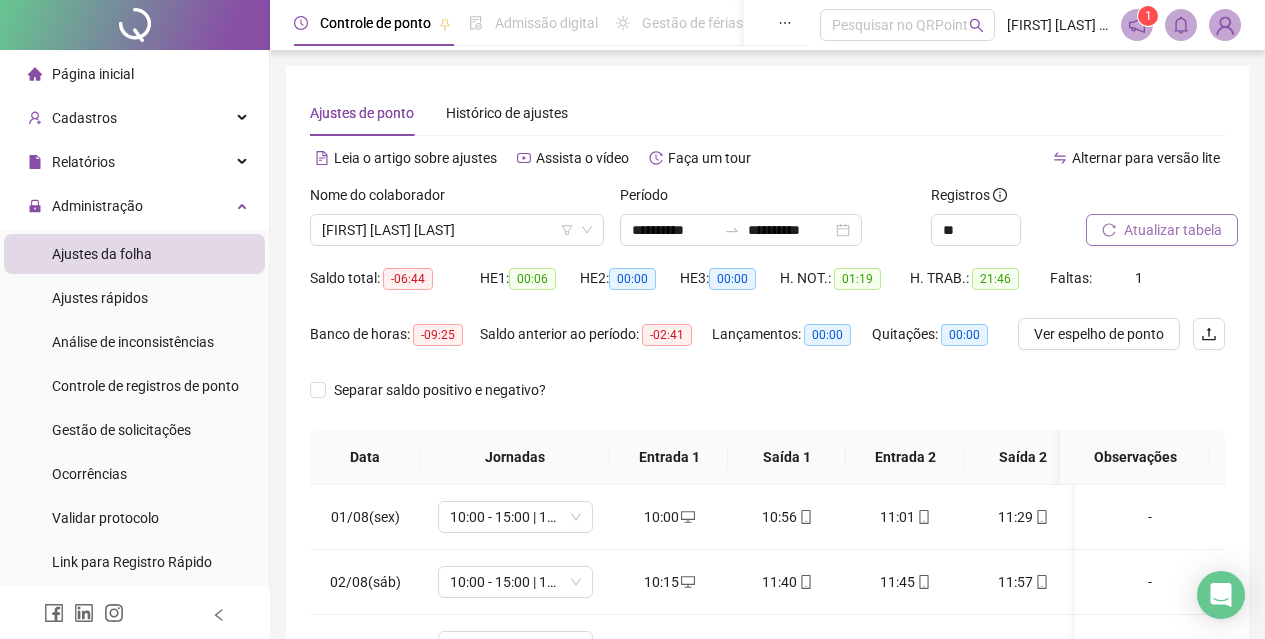 scroll, scrollTop: 100, scrollLeft: 0, axis: vertical 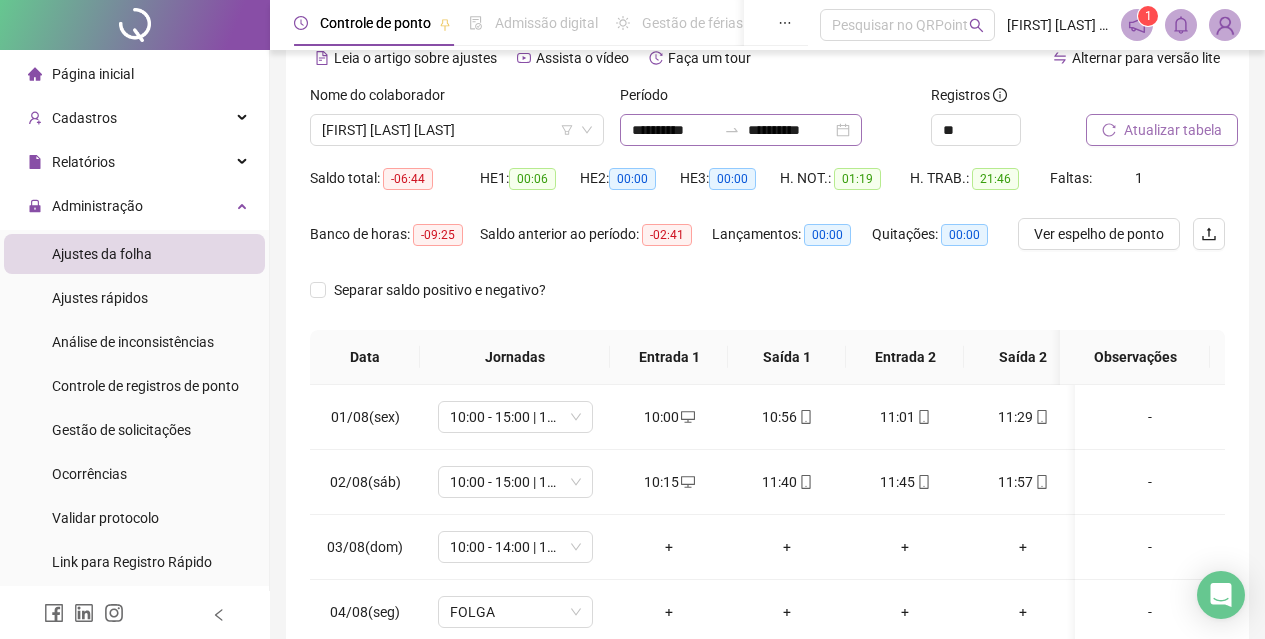 click on "**********" at bounding box center (741, 130) 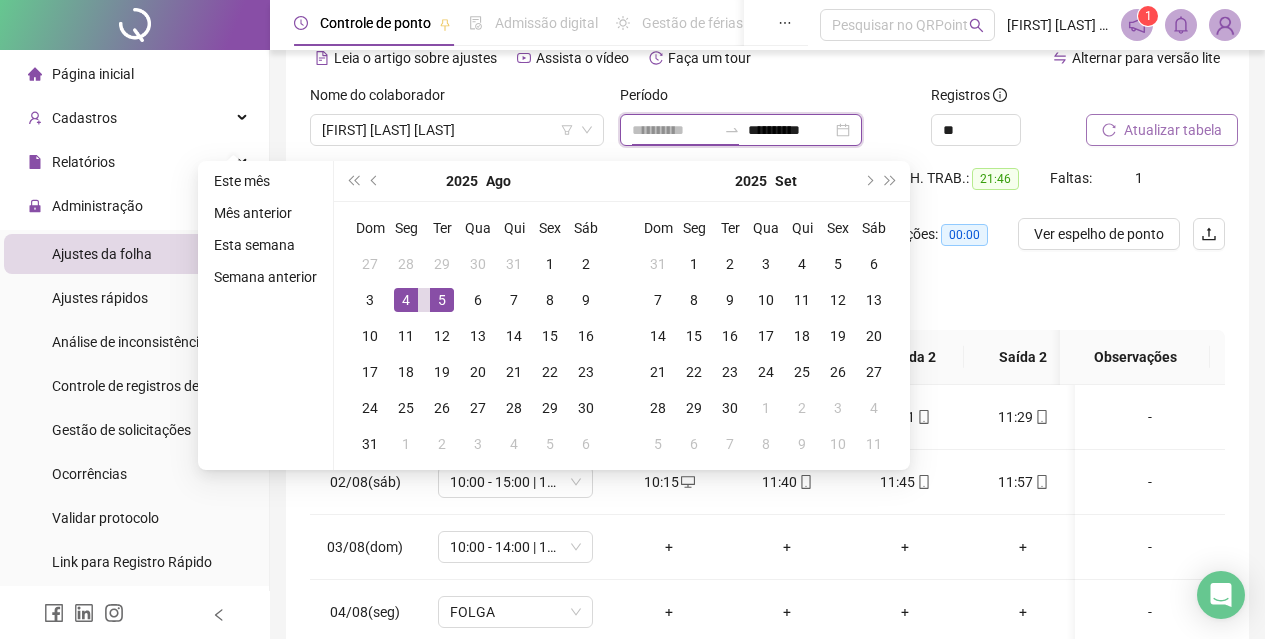 type on "**********" 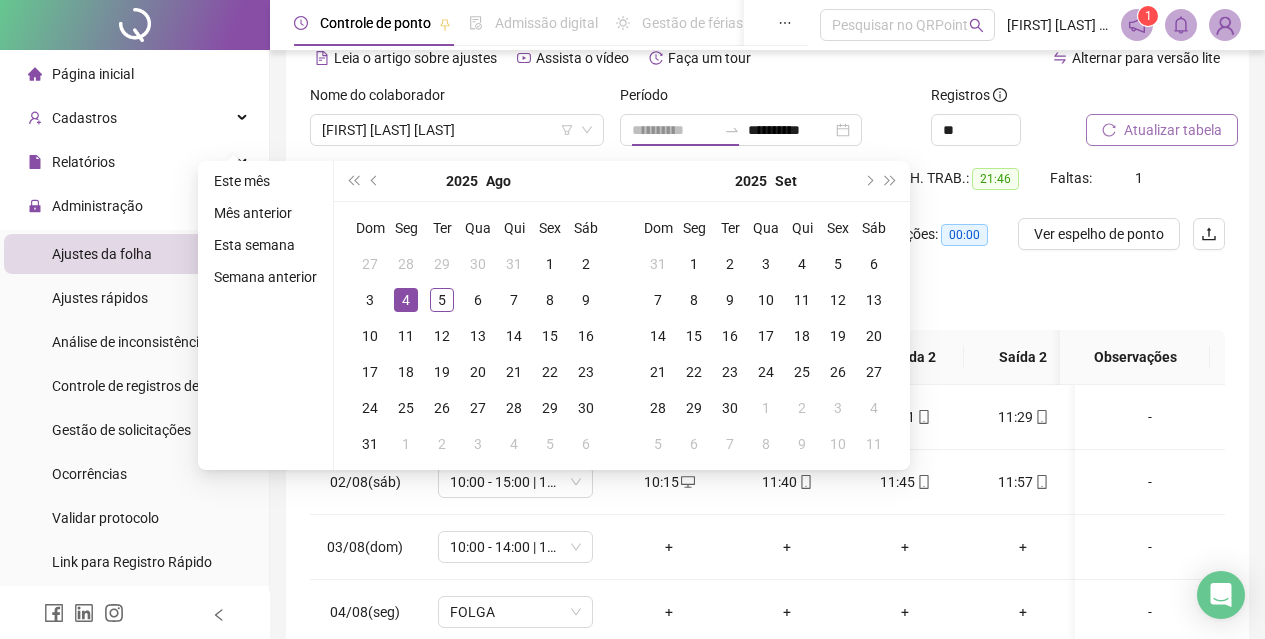 click on "4" at bounding box center [406, 300] 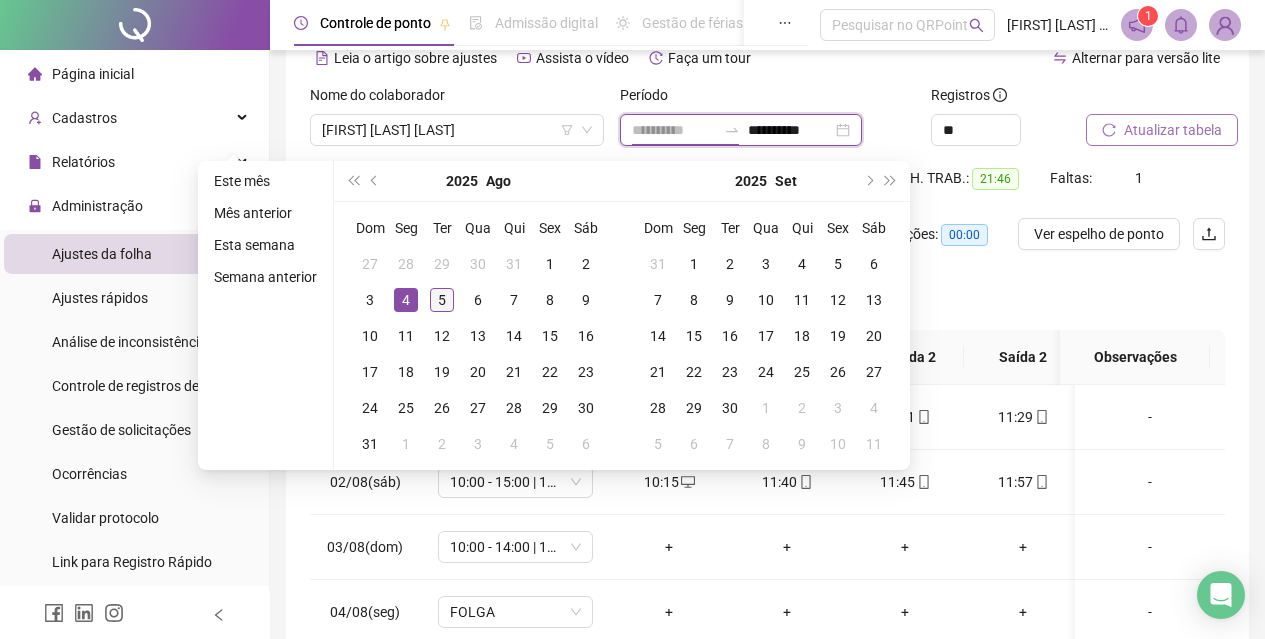 type on "**********" 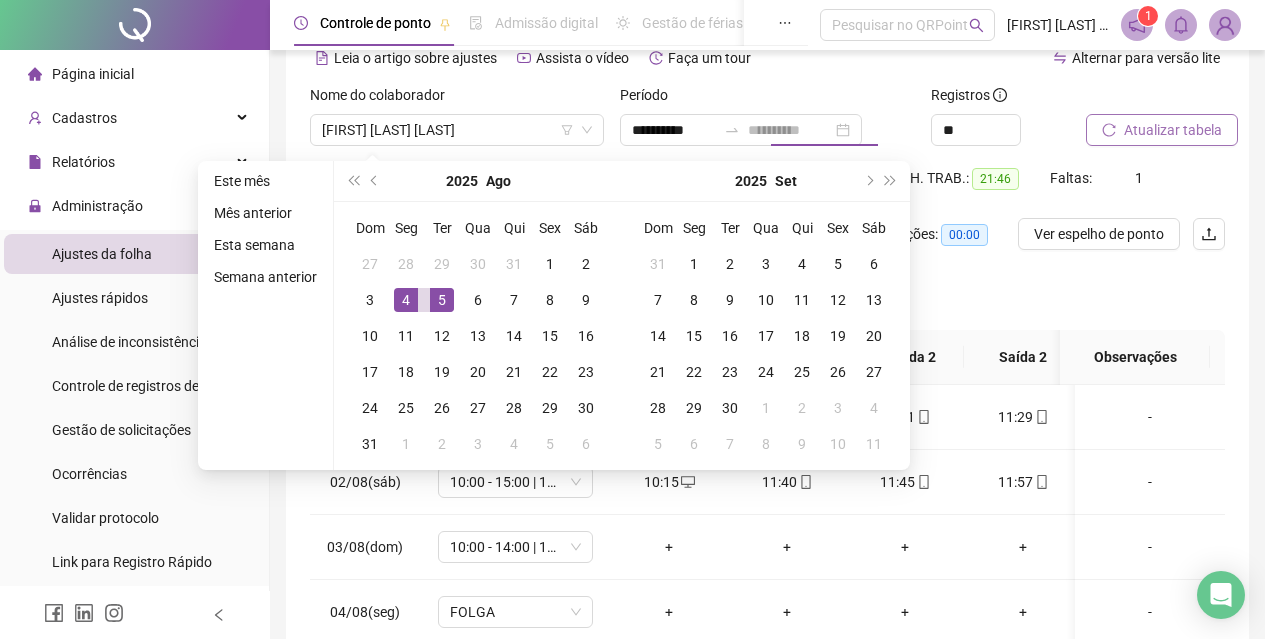 click on "5" at bounding box center (442, 300) 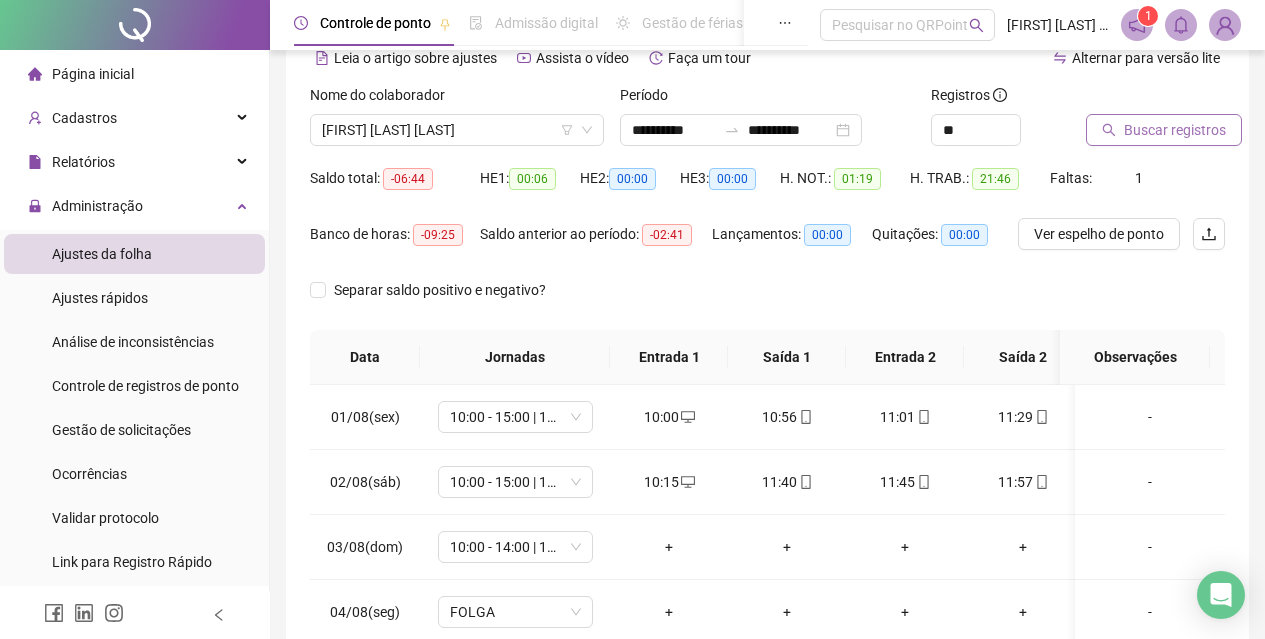 click on "Buscar registros" at bounding box center [1175, 130] 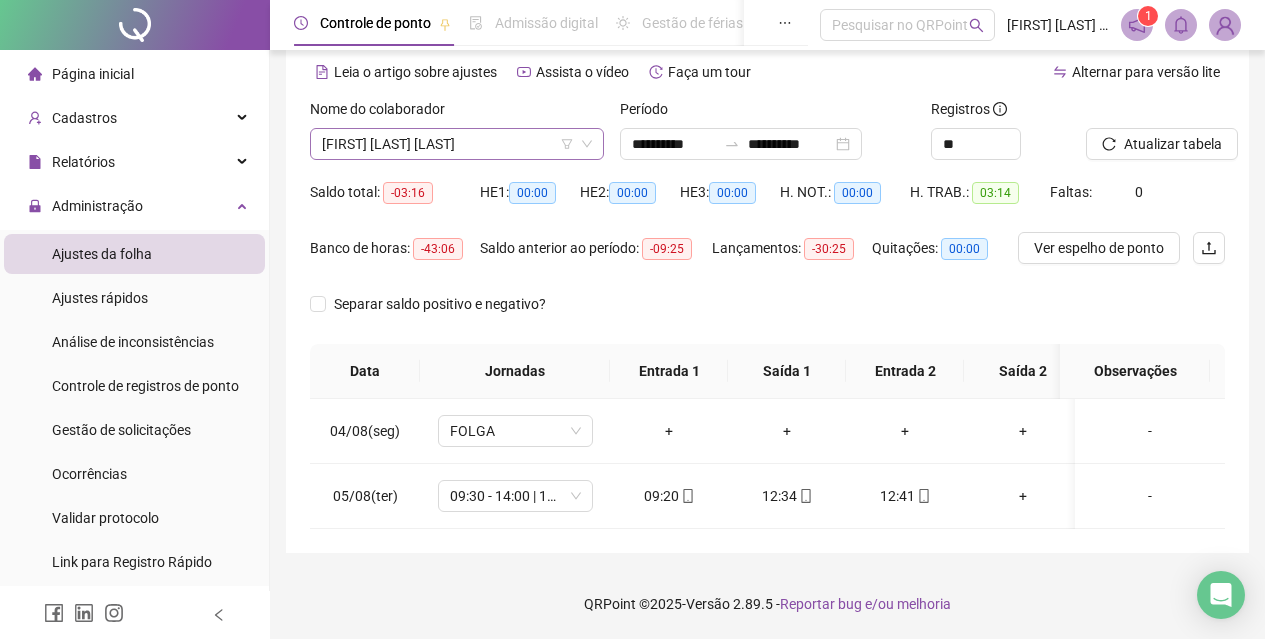 click on "[FIRST] [LAST] [LAST]" at bounding box center [457, 144] 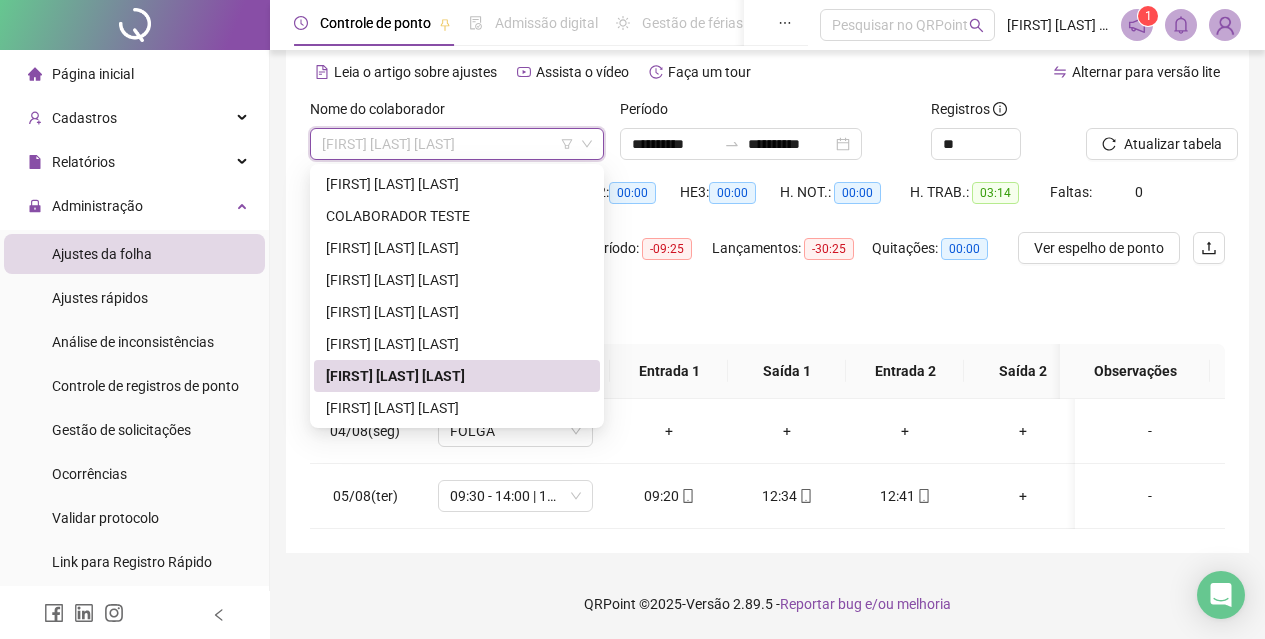 click on "[FIRST] [LAST] [LAST]" at bounding box center [457, 376] 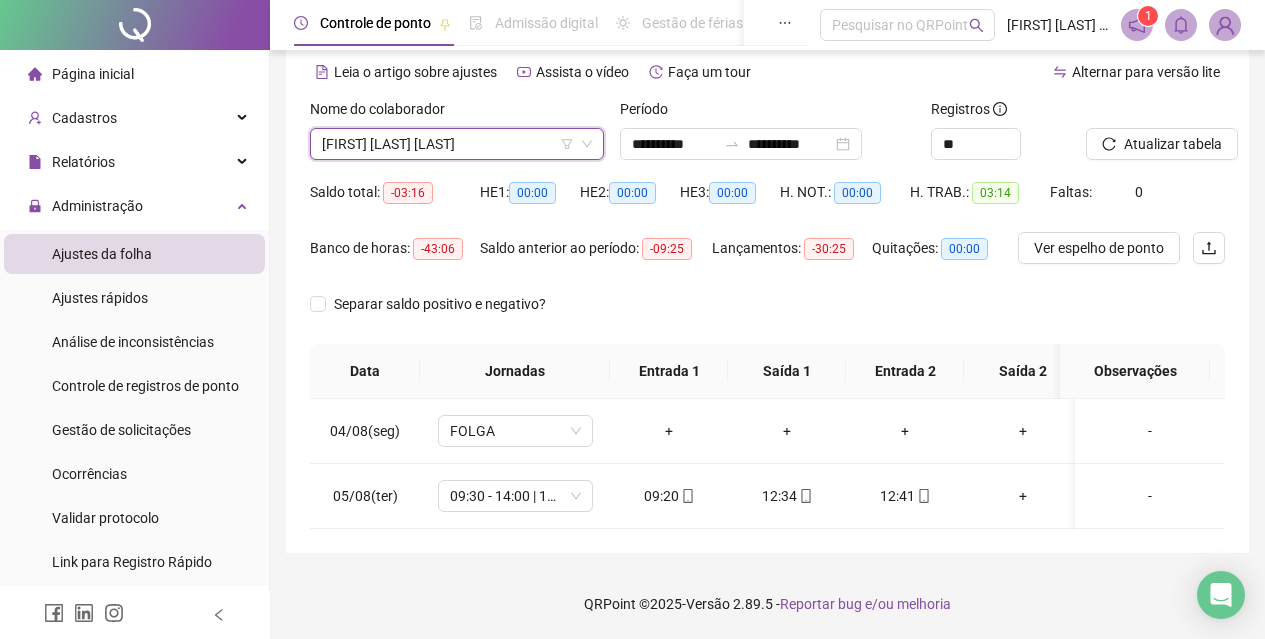 click on "Nome do colaborador" at bounding box center [457, 113] 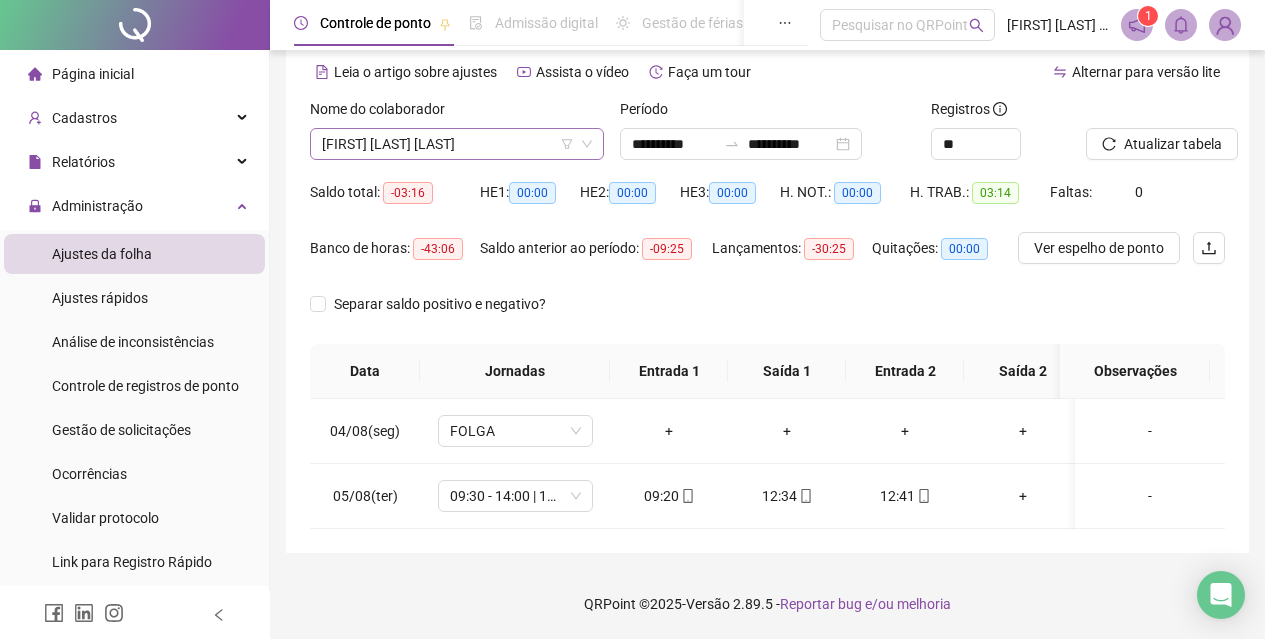 click on "[FIRST] [LAST] [LAST]" at bounding box center (457, 144) 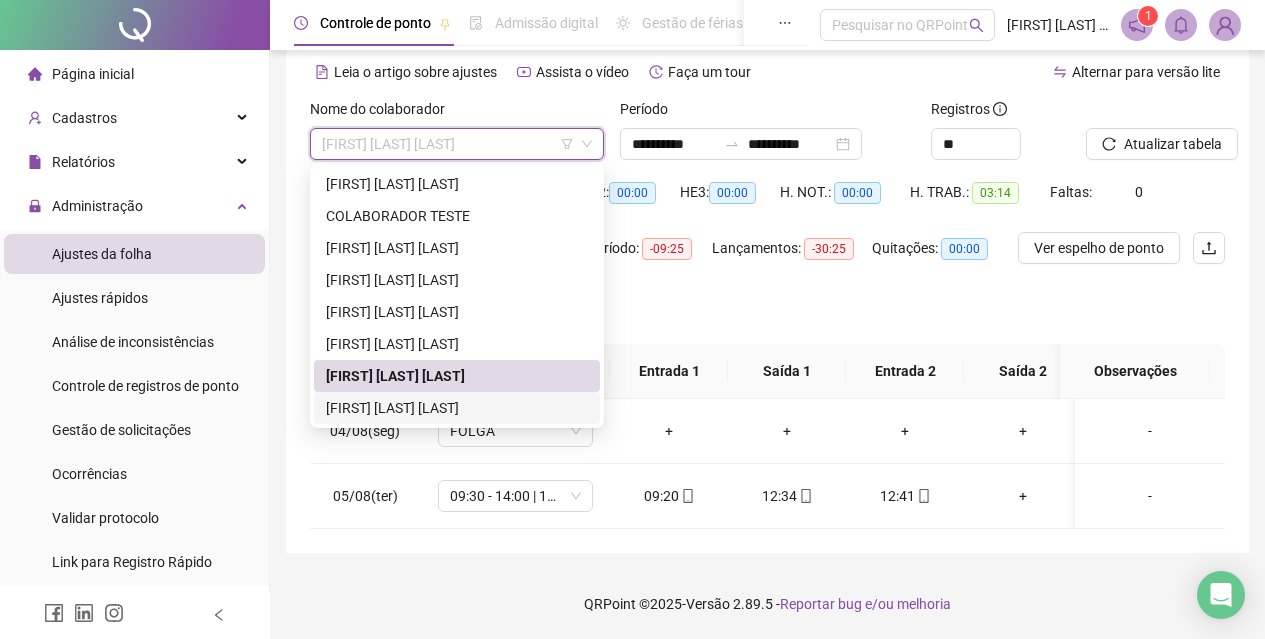 click on "[FIRST] [LAST] [LAST]" at bounding box center (457, 408) 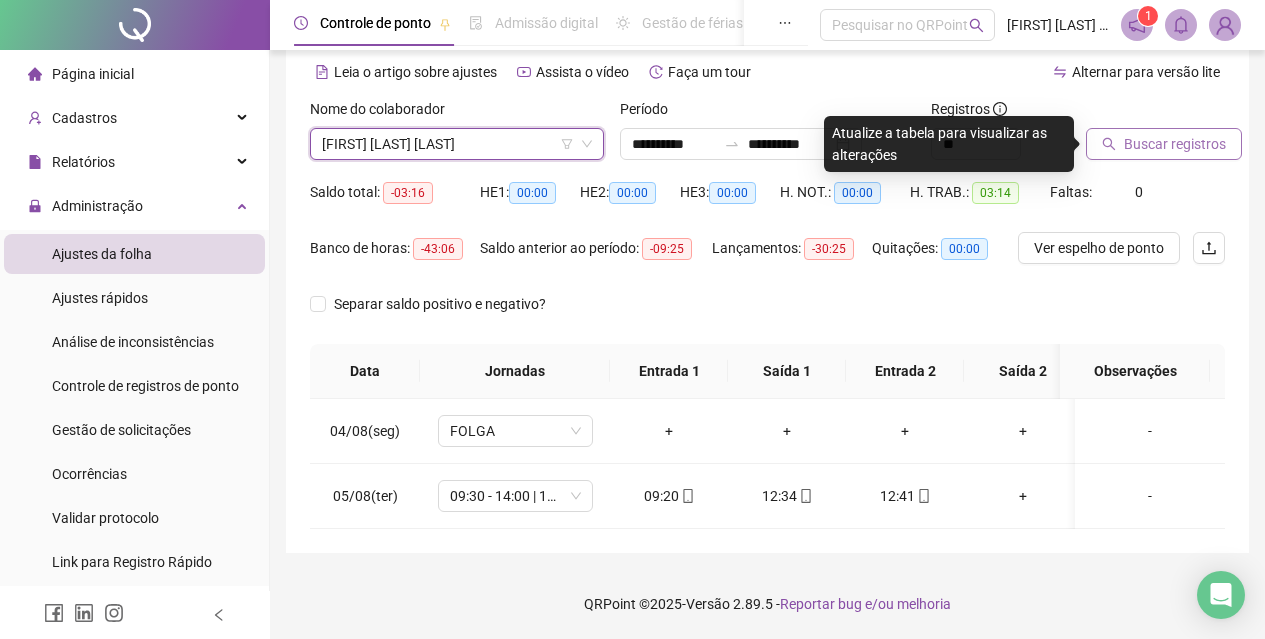 click on "Buscar registros" at bounding box center (1175, 144) 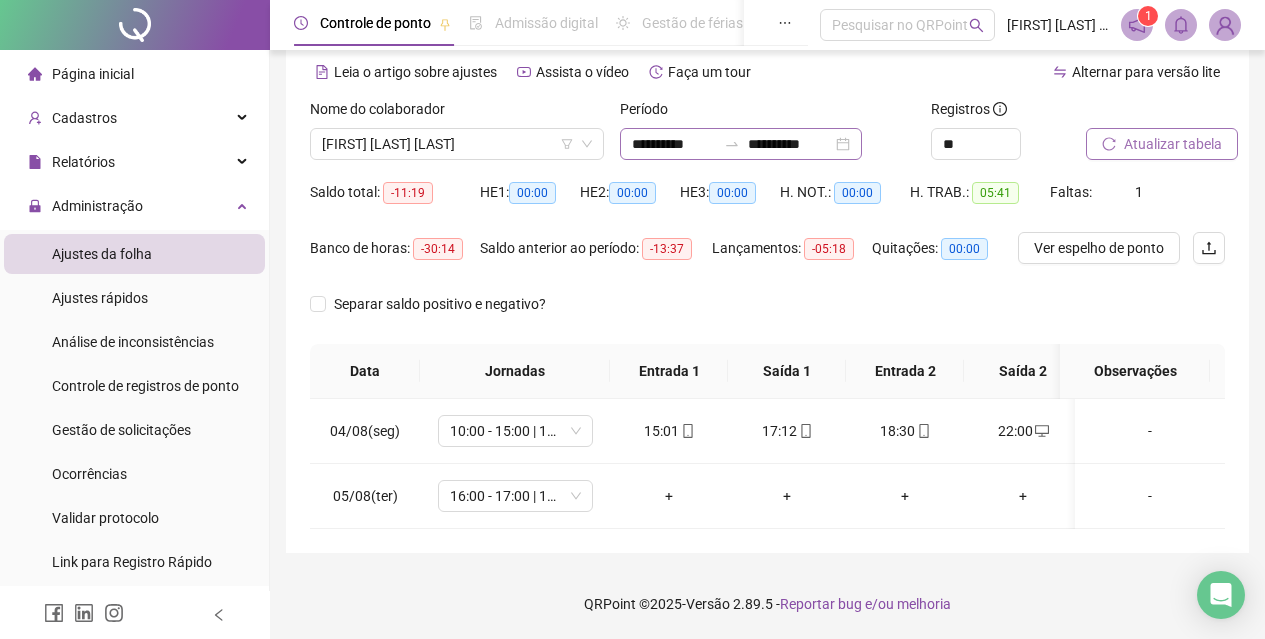click at bounding box center (732, 144) 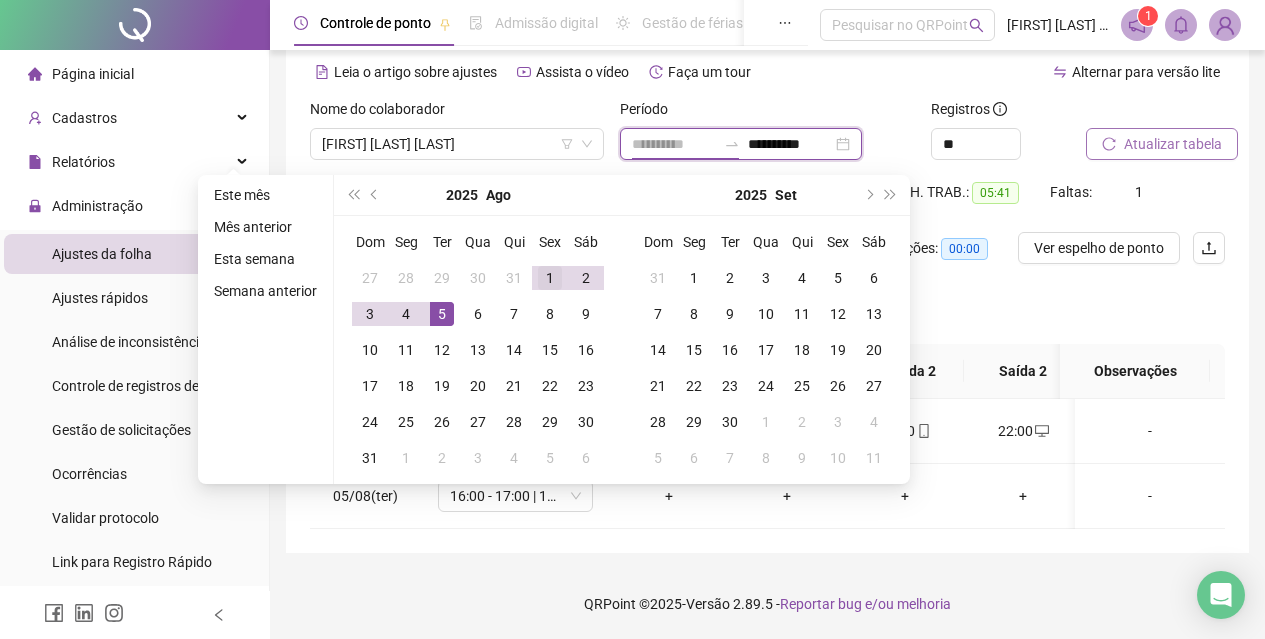 type on "**********" 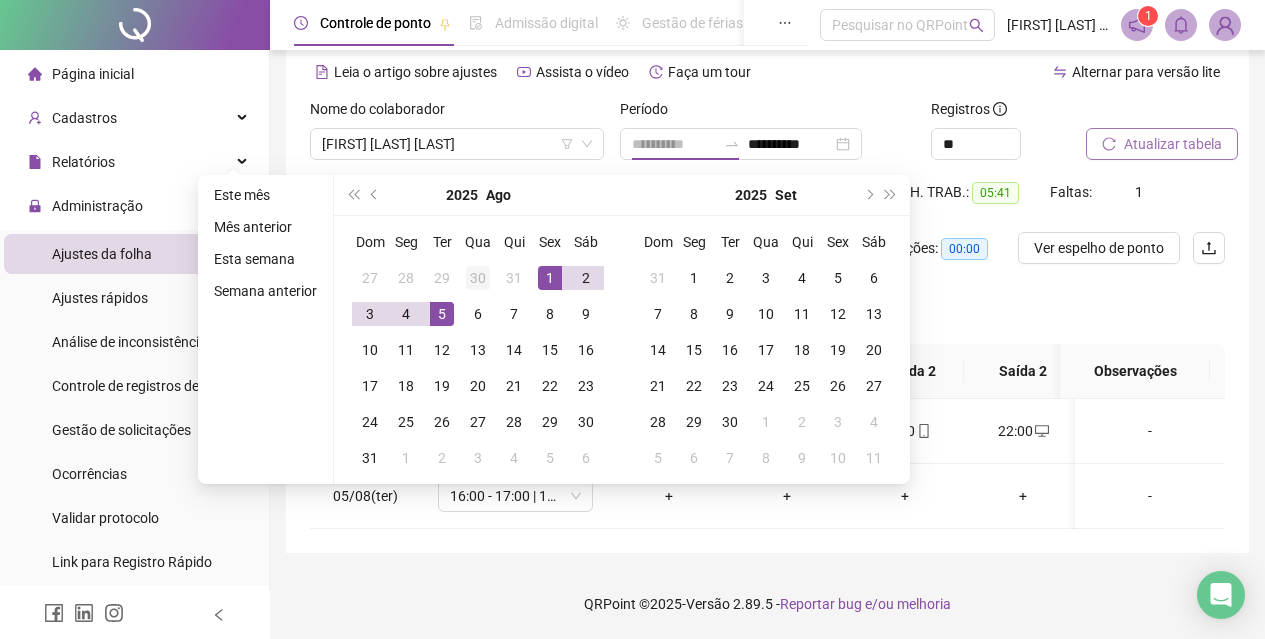drag, startPoint x: 541, startPoint y: 251, endPoint x: 466, endPoint y: 272, distance: 77.88453 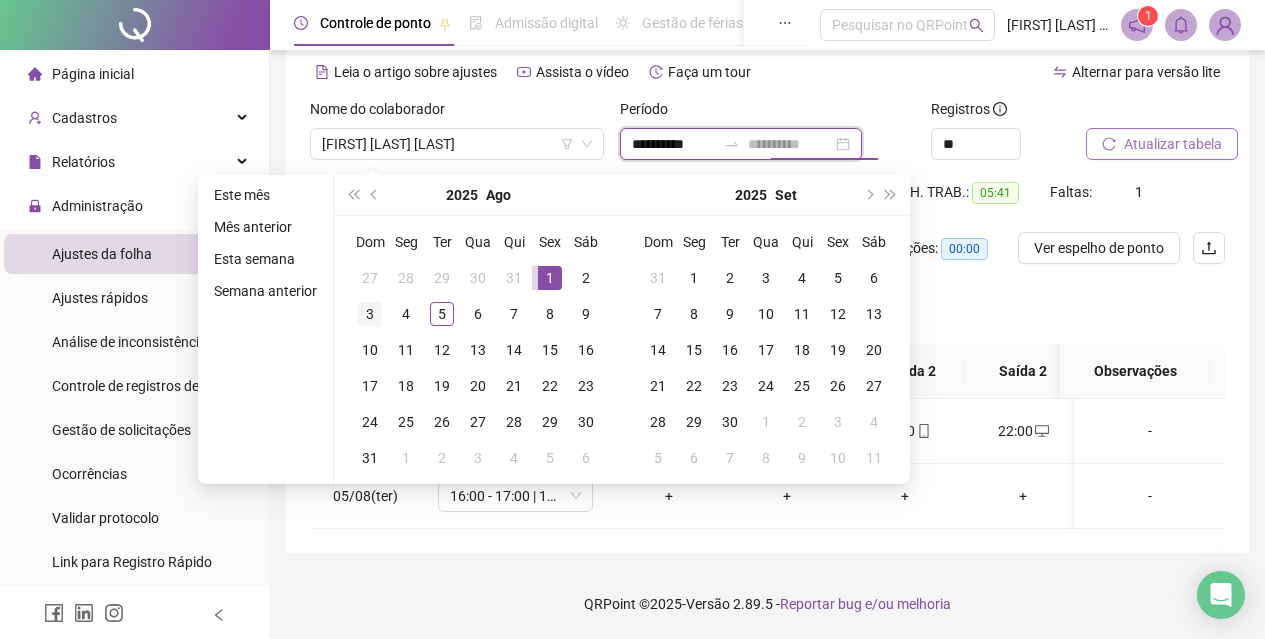 type on "**********" 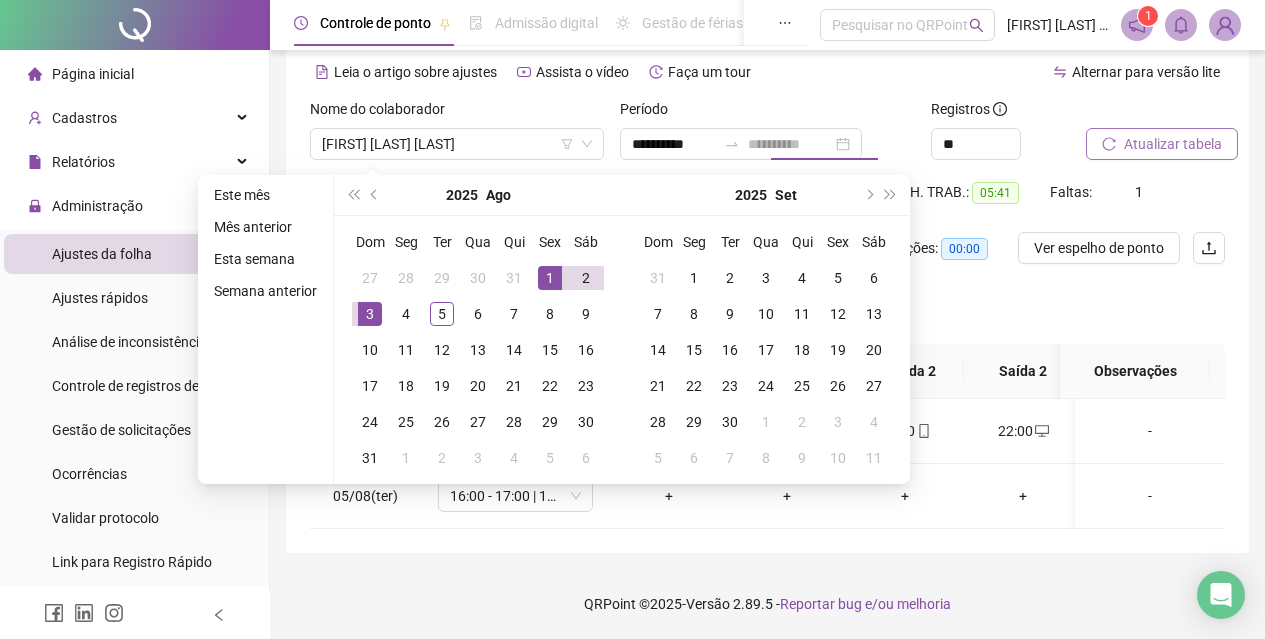 click on "3" at bounding box center [370, 314] 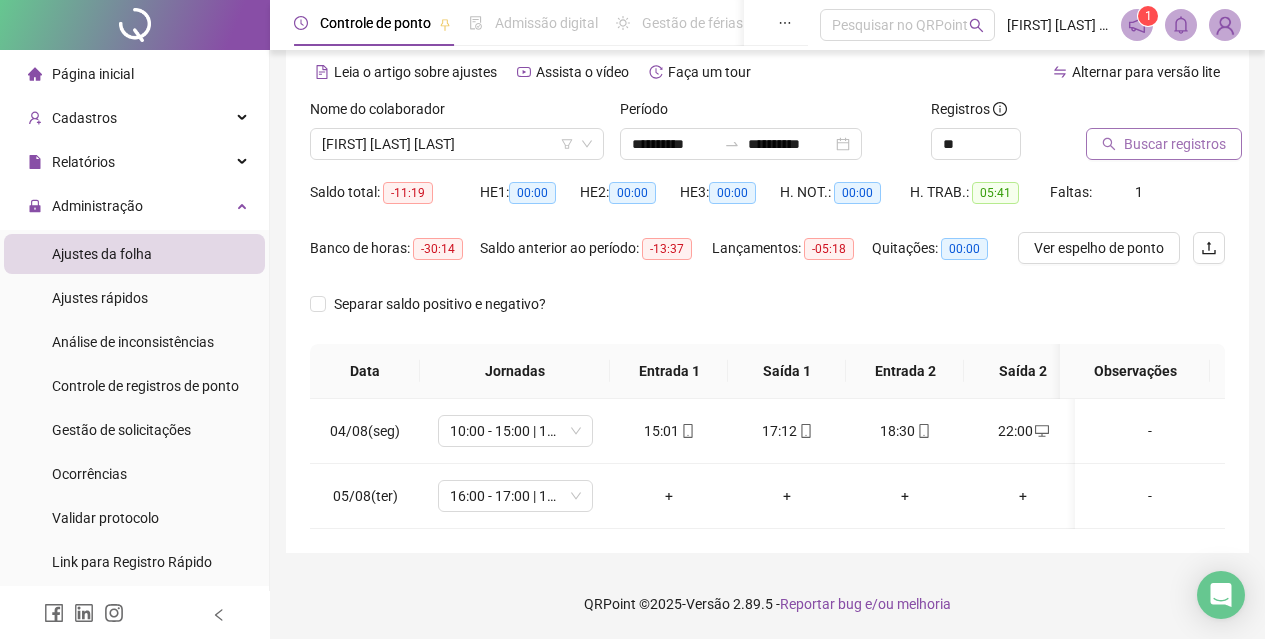 click on "Buscar registros" at bounding box center (1175, 144) 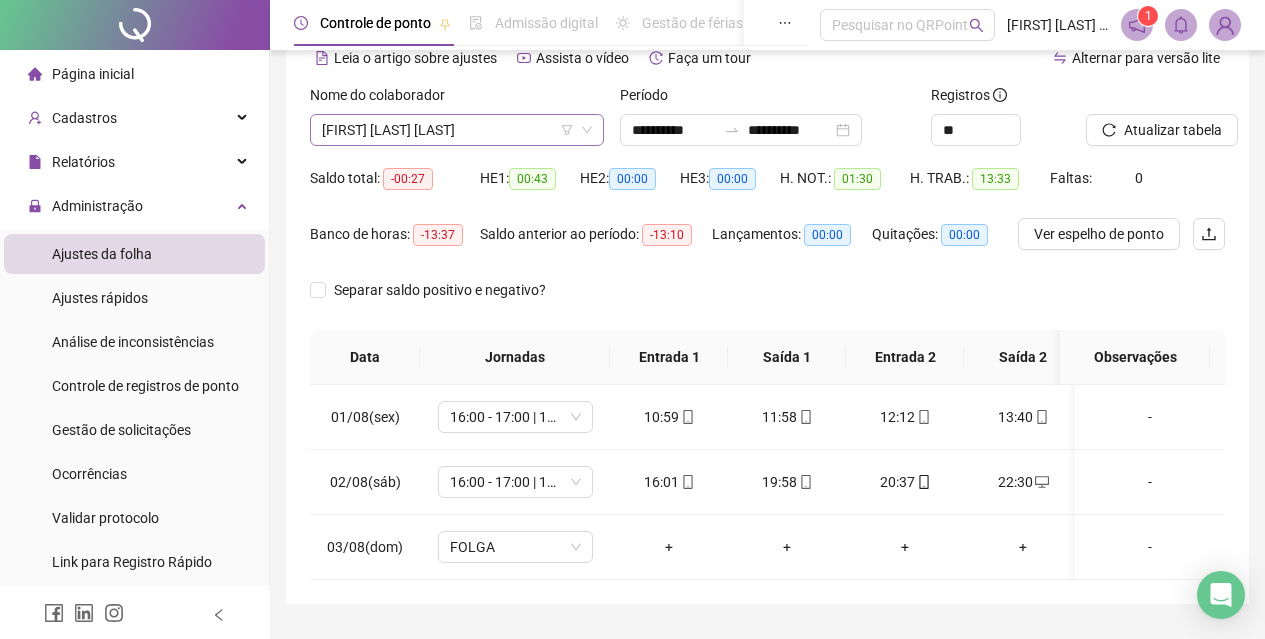 click on "[FIRST] [LAST] [LAST]" at bounding box center [457, 130] 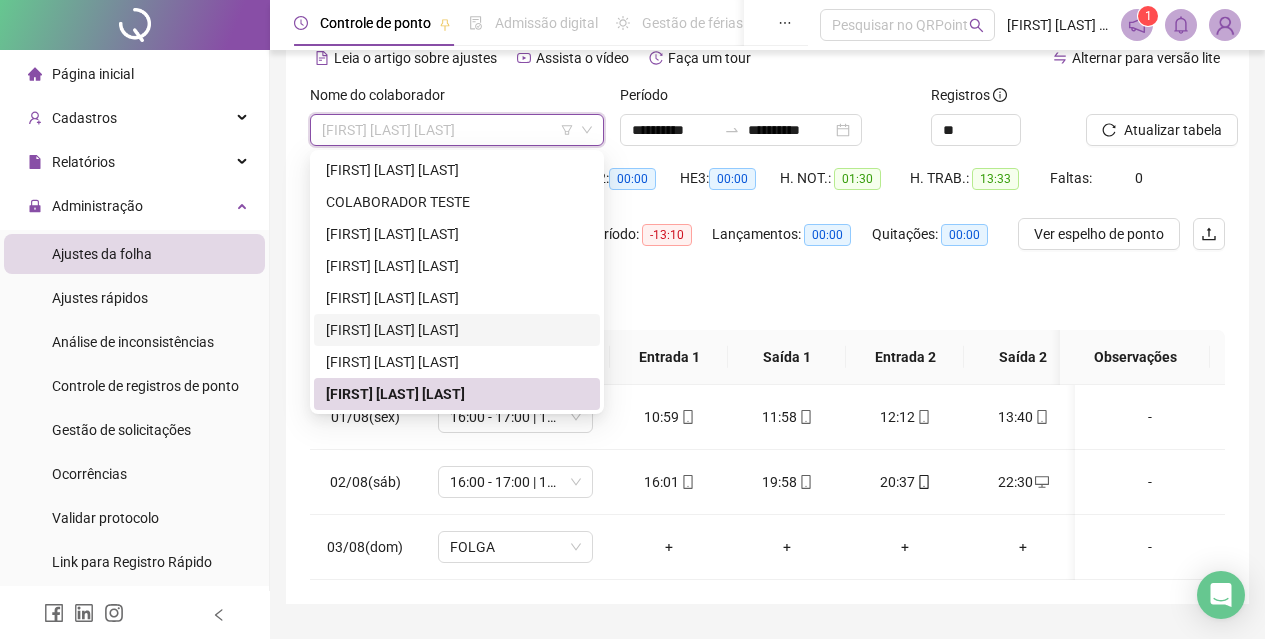 click on "[FIRST] [LAST] [LAST]" at bounding box center [457, 330] 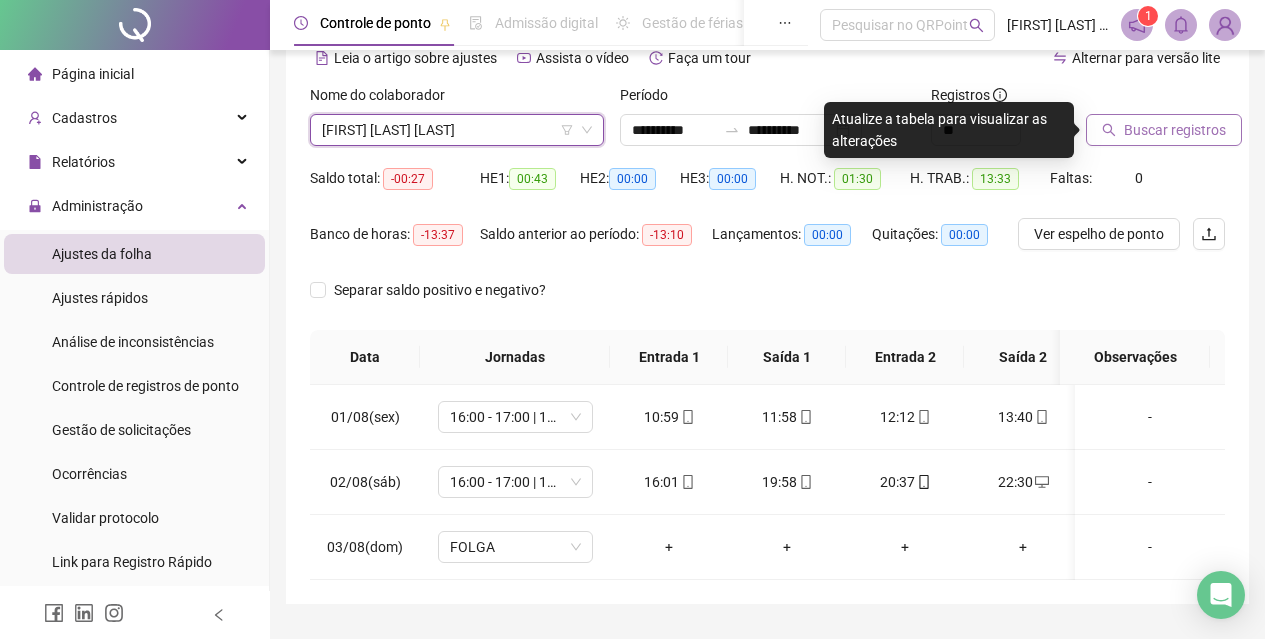 click on "Buscar registros" at bounding box center (1175, 130) 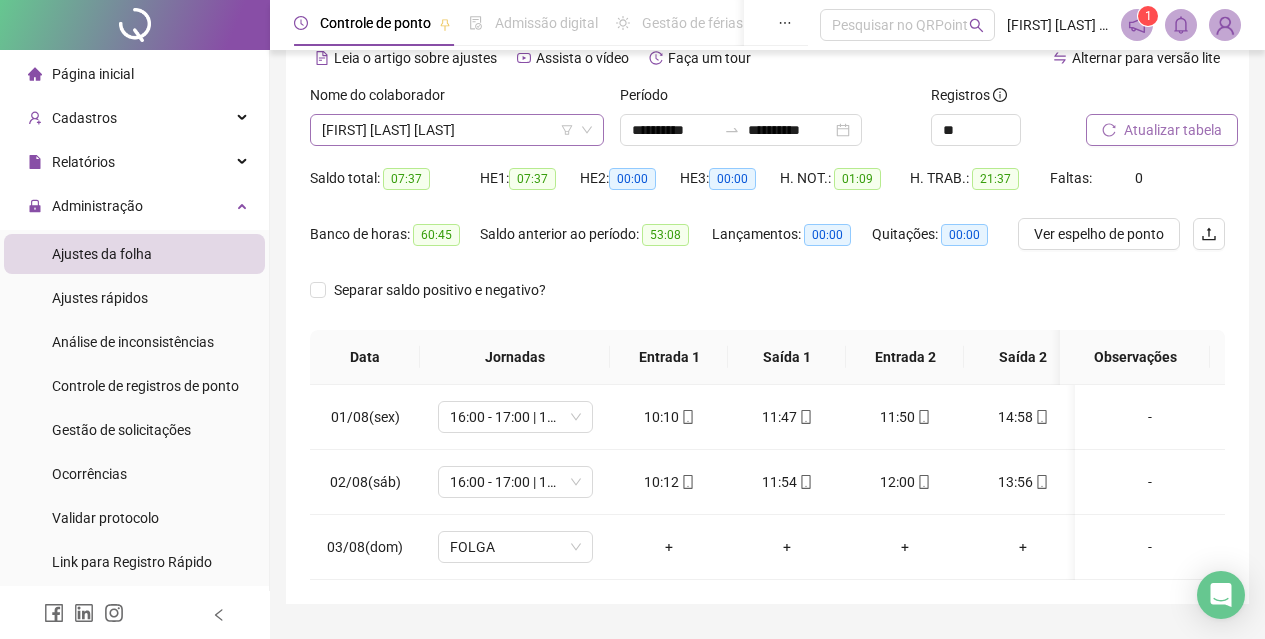 click on "[FIRST] [LAST] [LAST]" at bounding box center (457, 130) 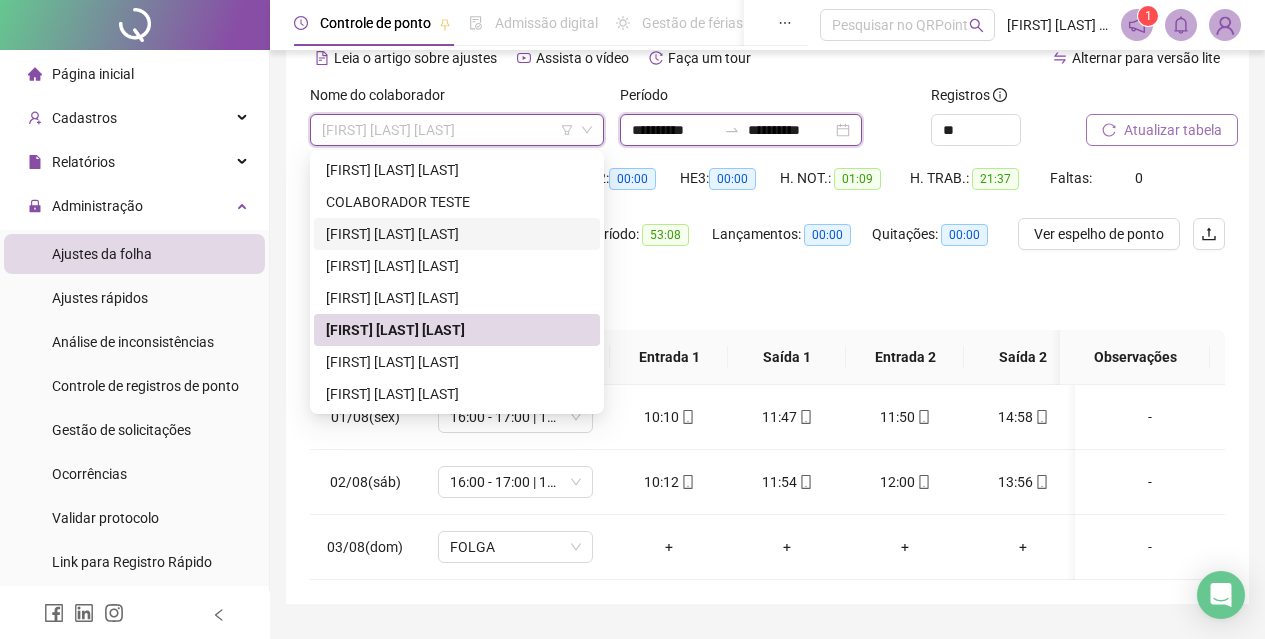 click on "**********" at bounding box center (674, 130) 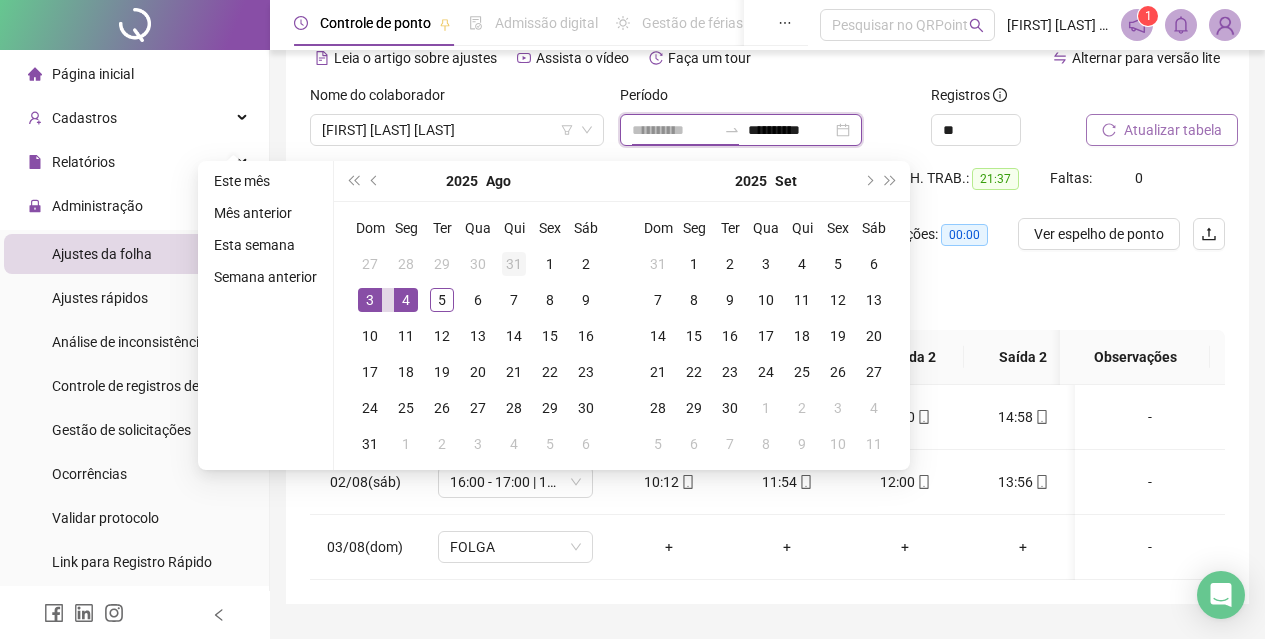 type on "**********" 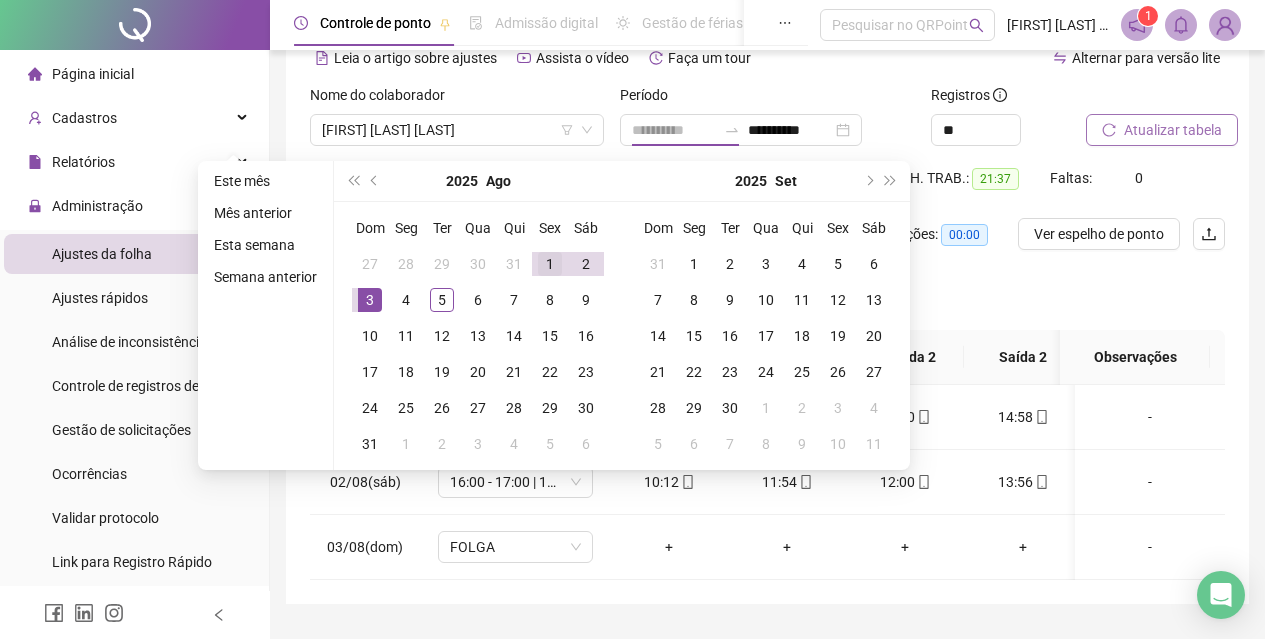 drag, startPoint x: 524, startPoint y: 266, endPoint x: 540, endPoint y: 263, distance: 16.27882 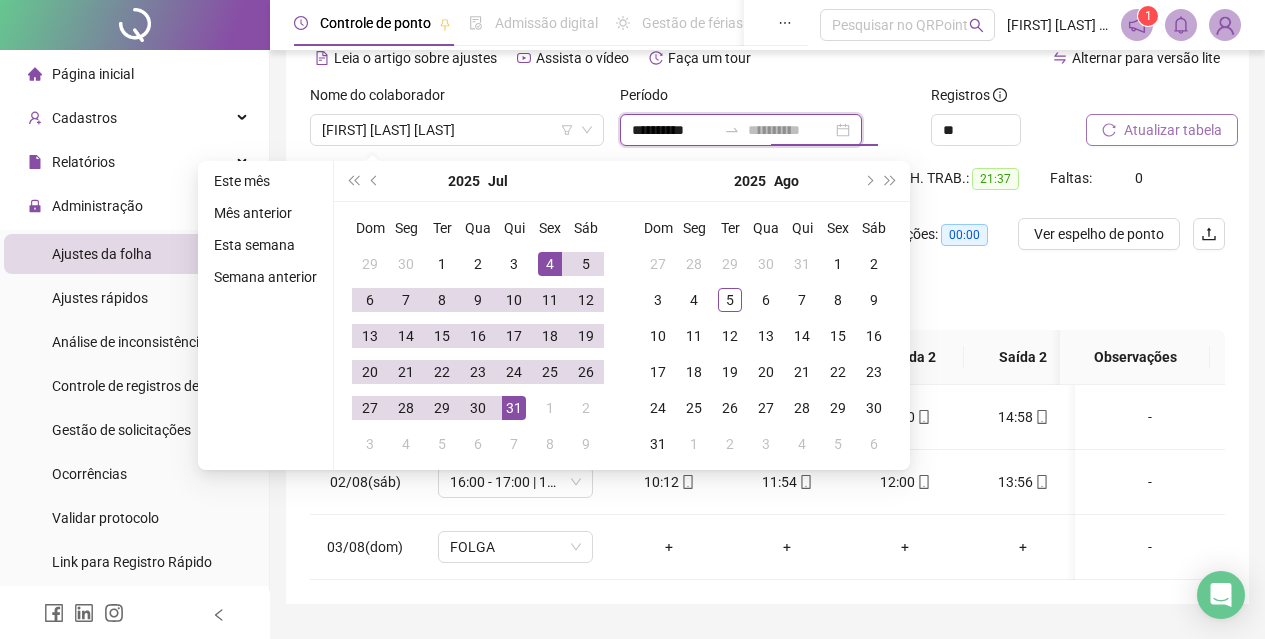 type on "**********" 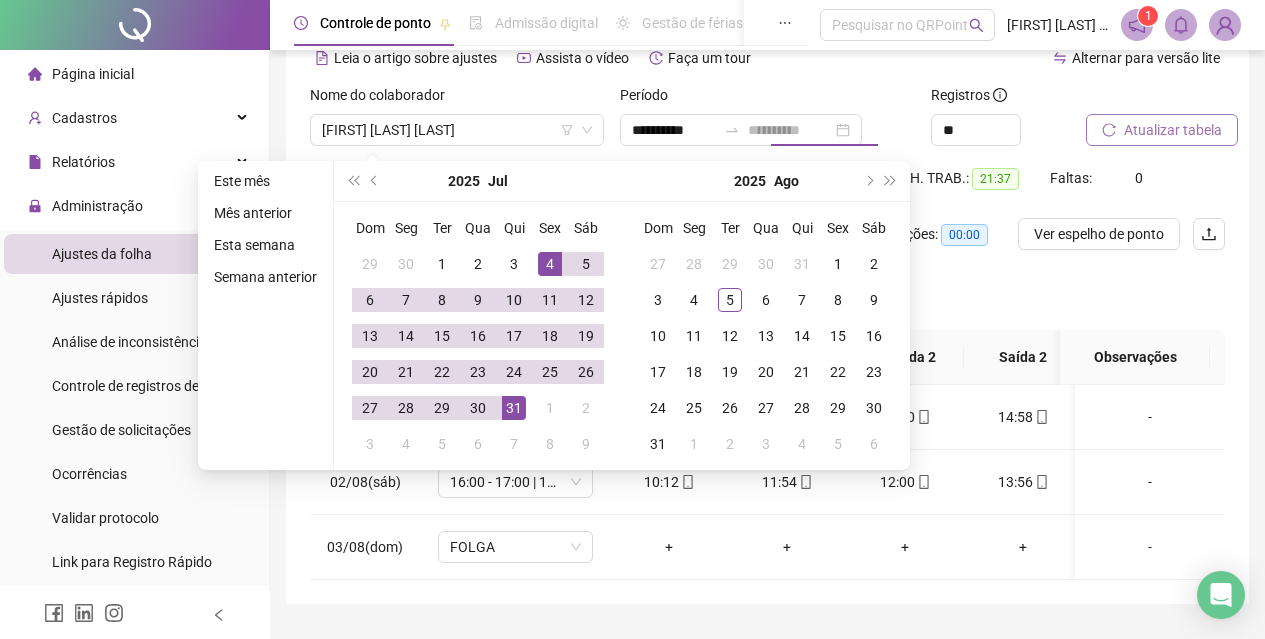 click on "4" at bounding box center (550, 264) 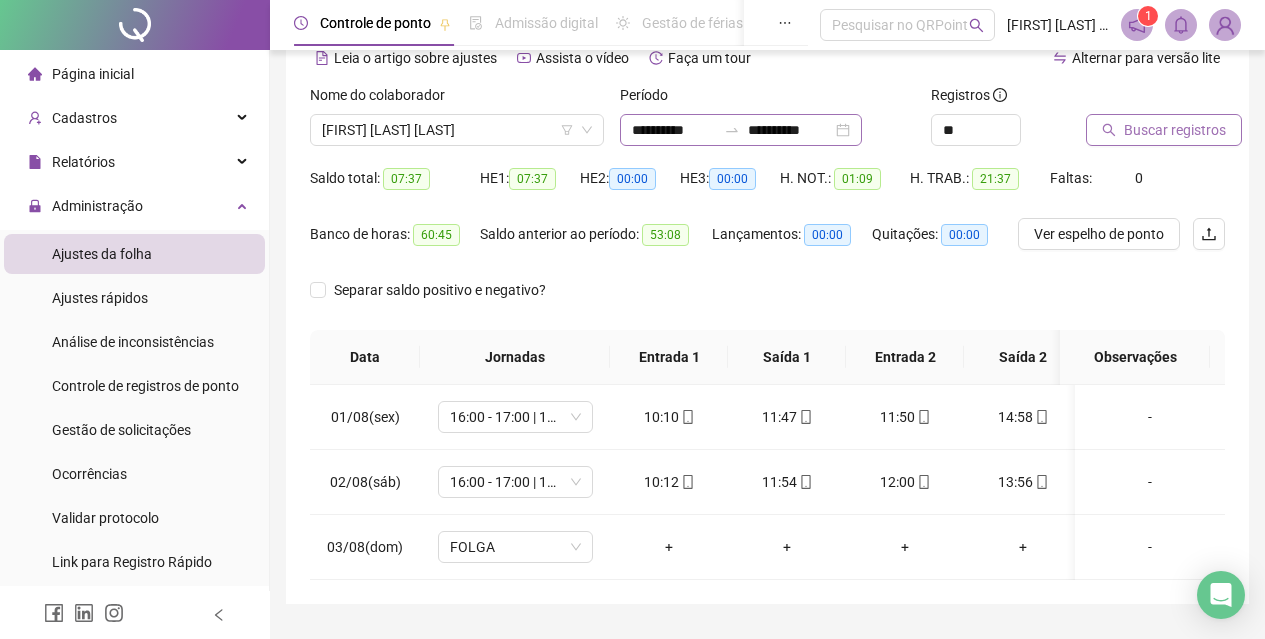 click at bounding box center [732, 130] 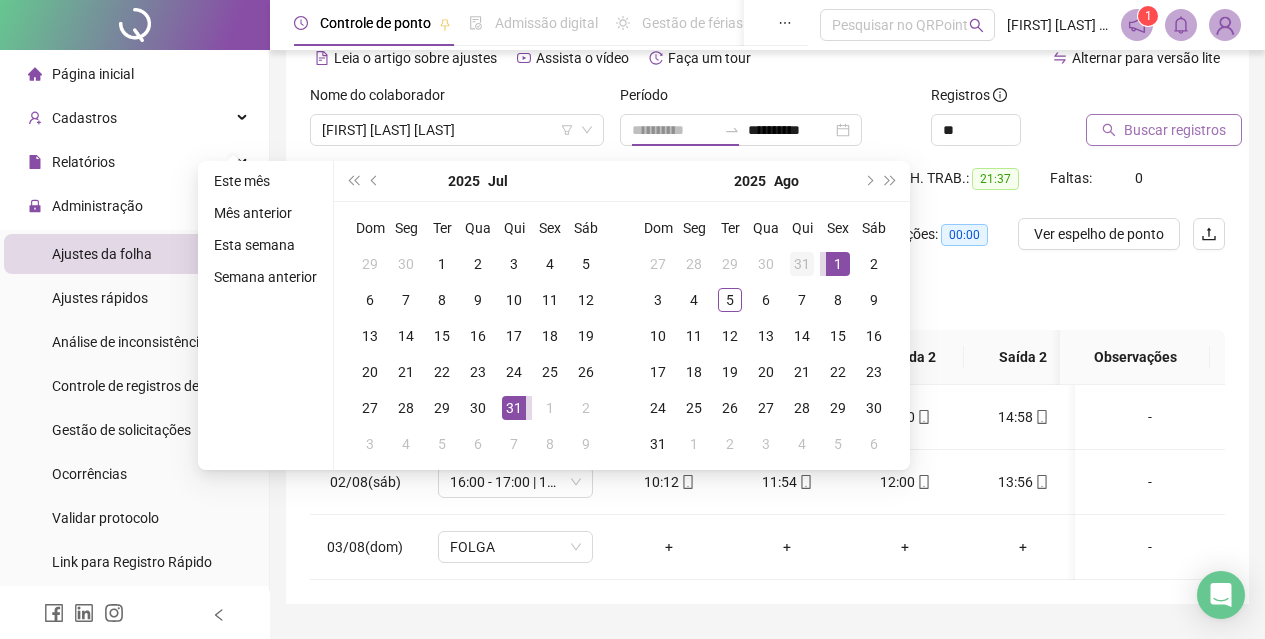 drag, startPoint x: 825, startPoint y: 261, endPoint x: 783, endPoint y: 275, distance: 44.27189 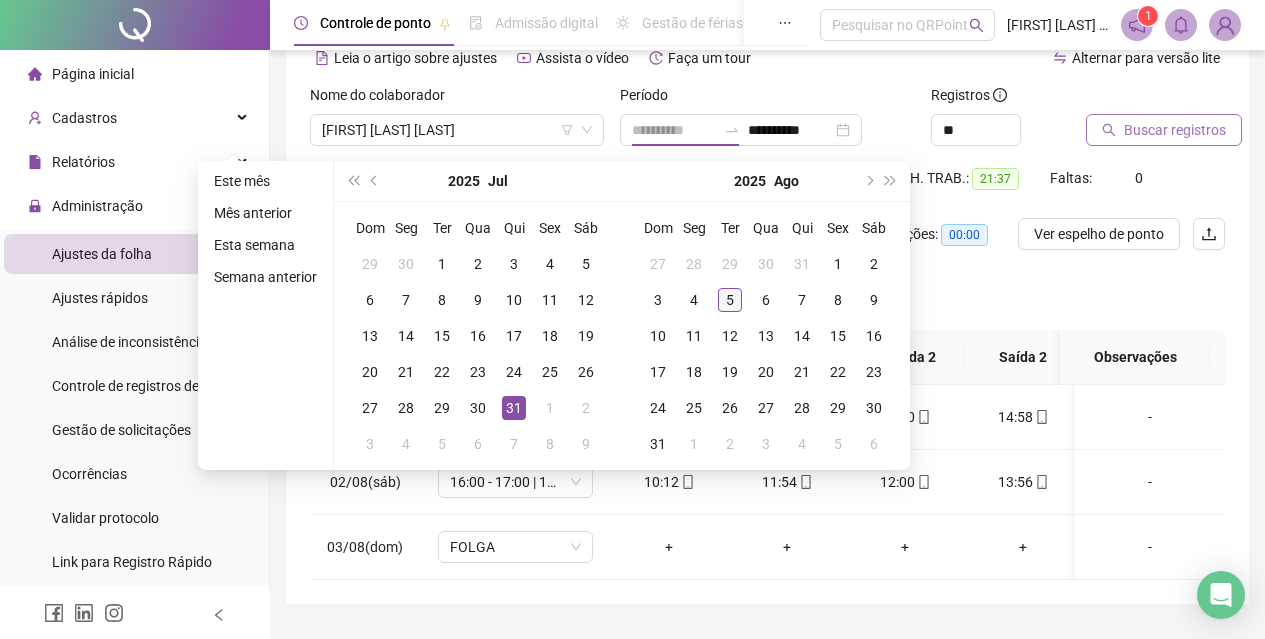 type on "**********" 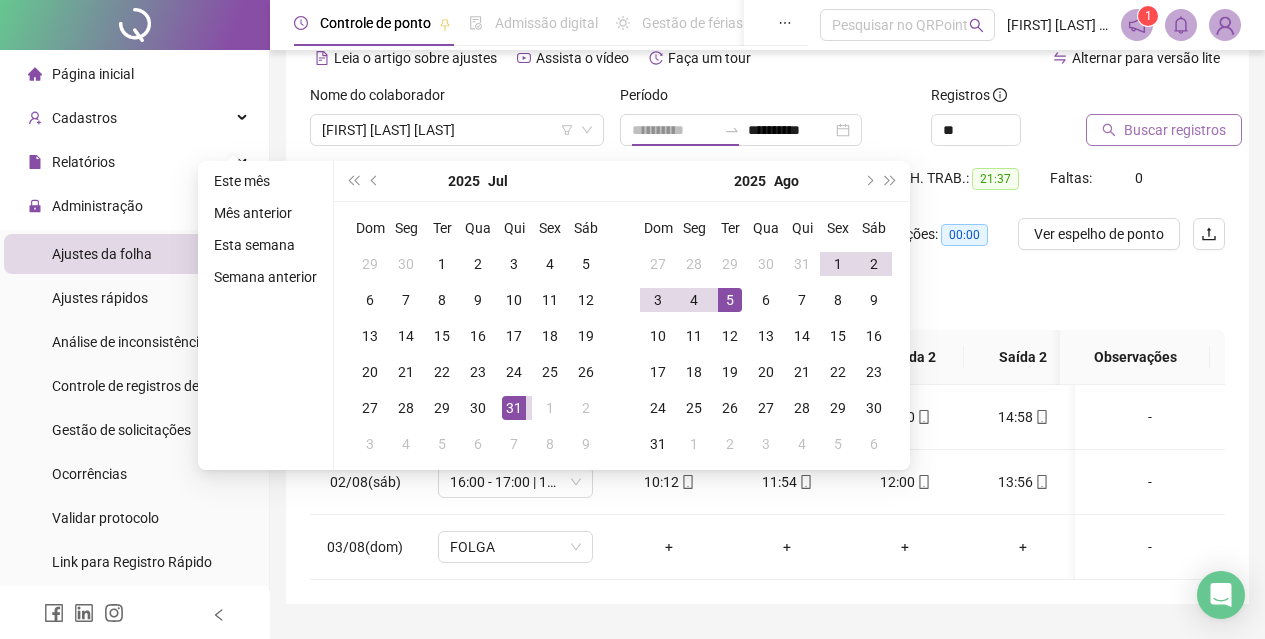 click on "5" at bounding box center [730, 300] 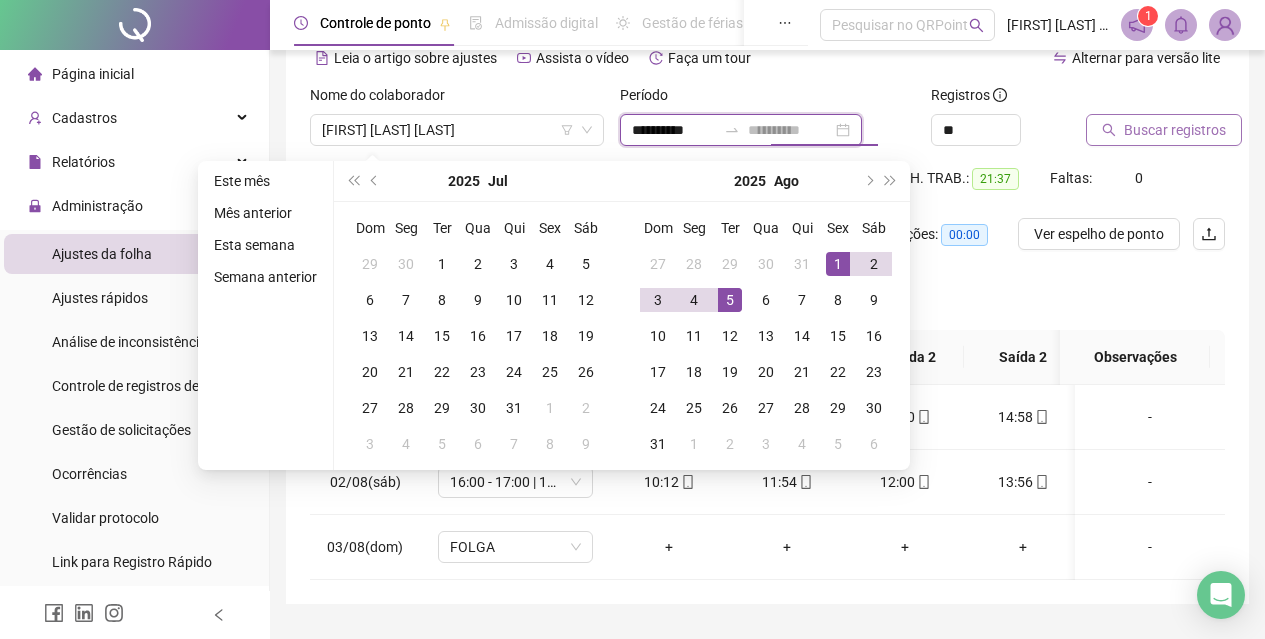 type on "**********" 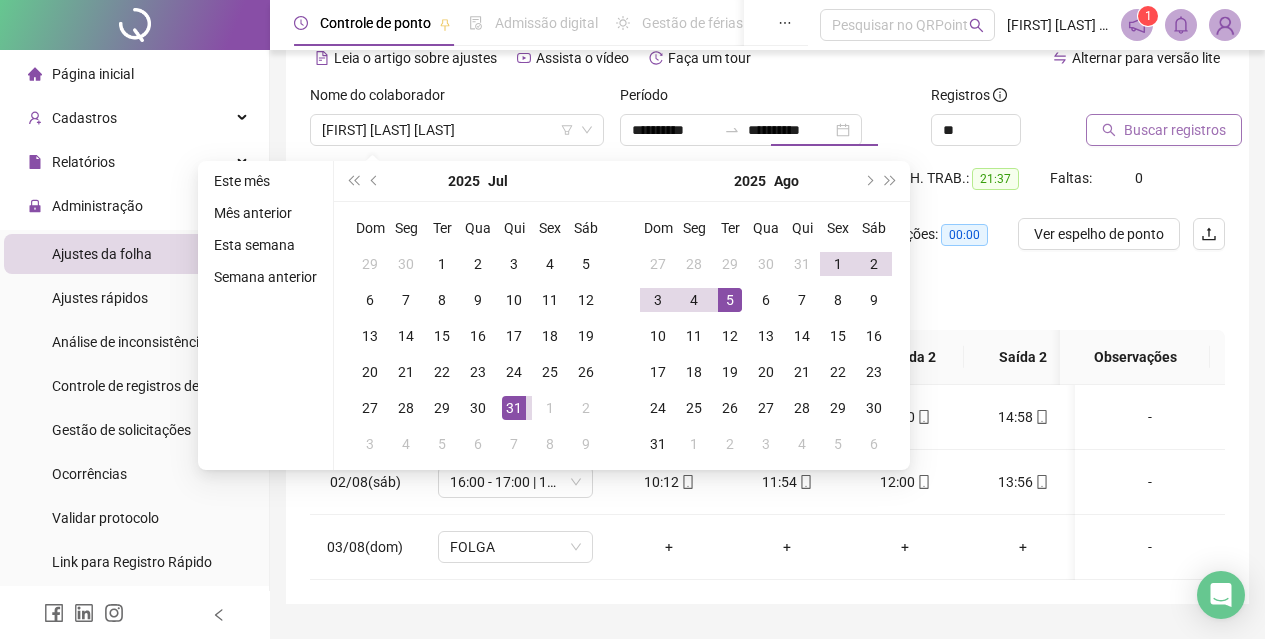 click on "Buscar registros" at bounding box center [1175, 130] 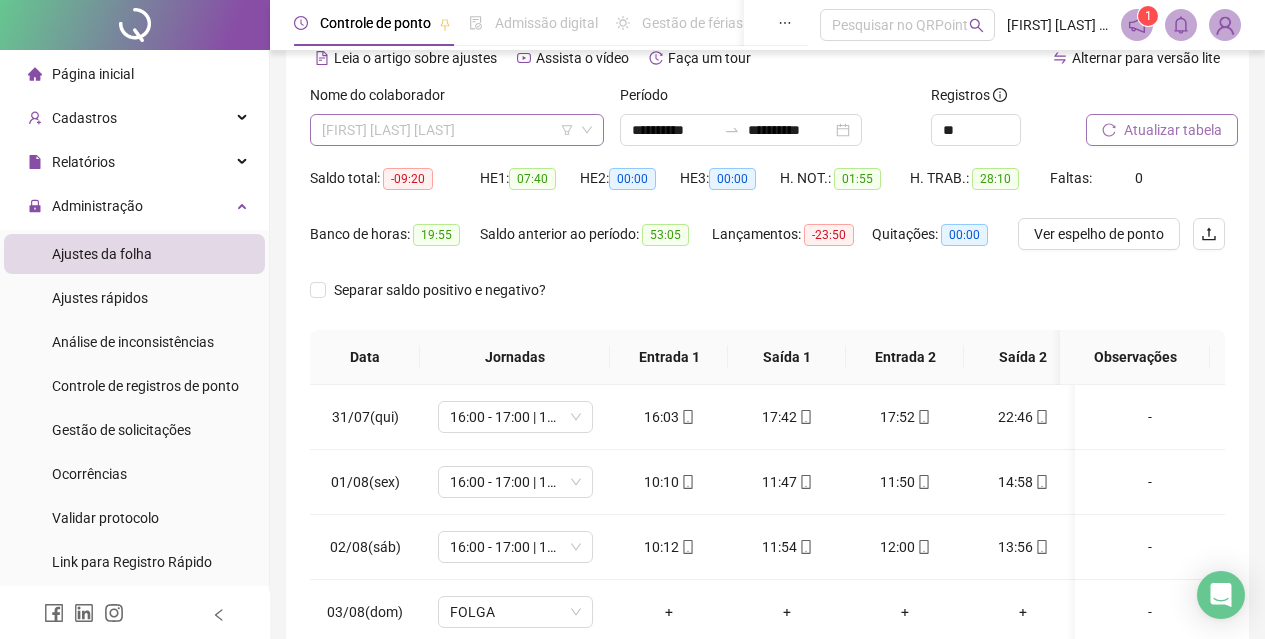 click on "[FIRST] [LAST] [LAST]" at bounding box center [457, 130] 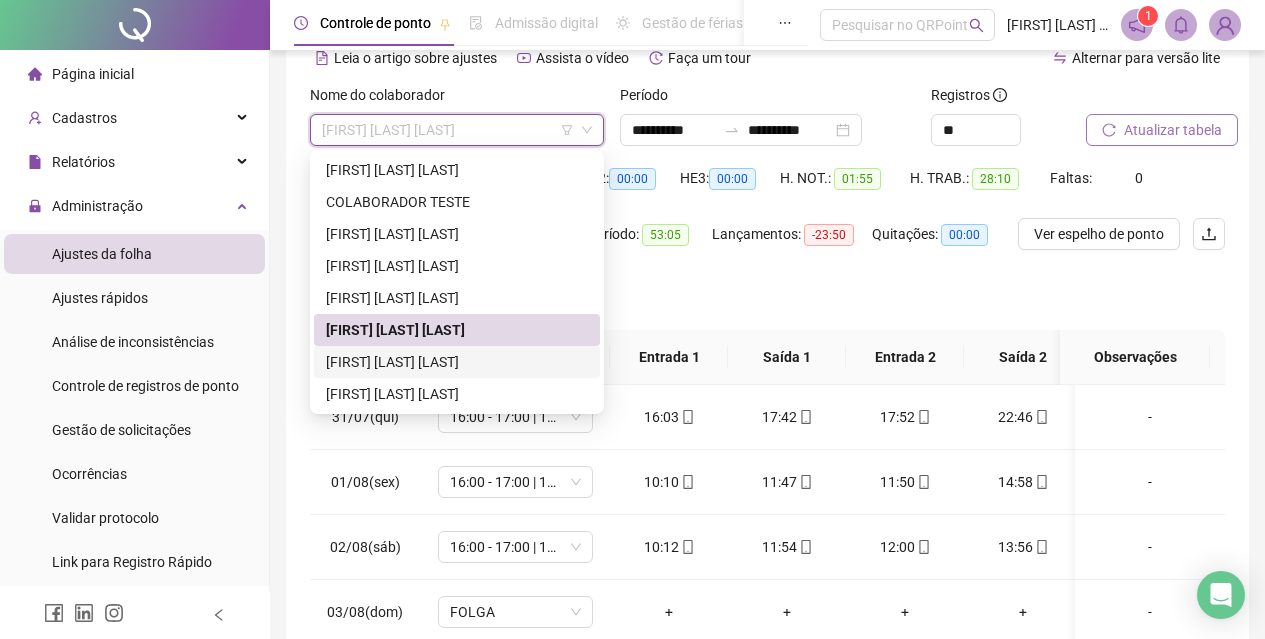 click on "[FIRST] [LAST] [LAST]" at bounding box center [457, 362] 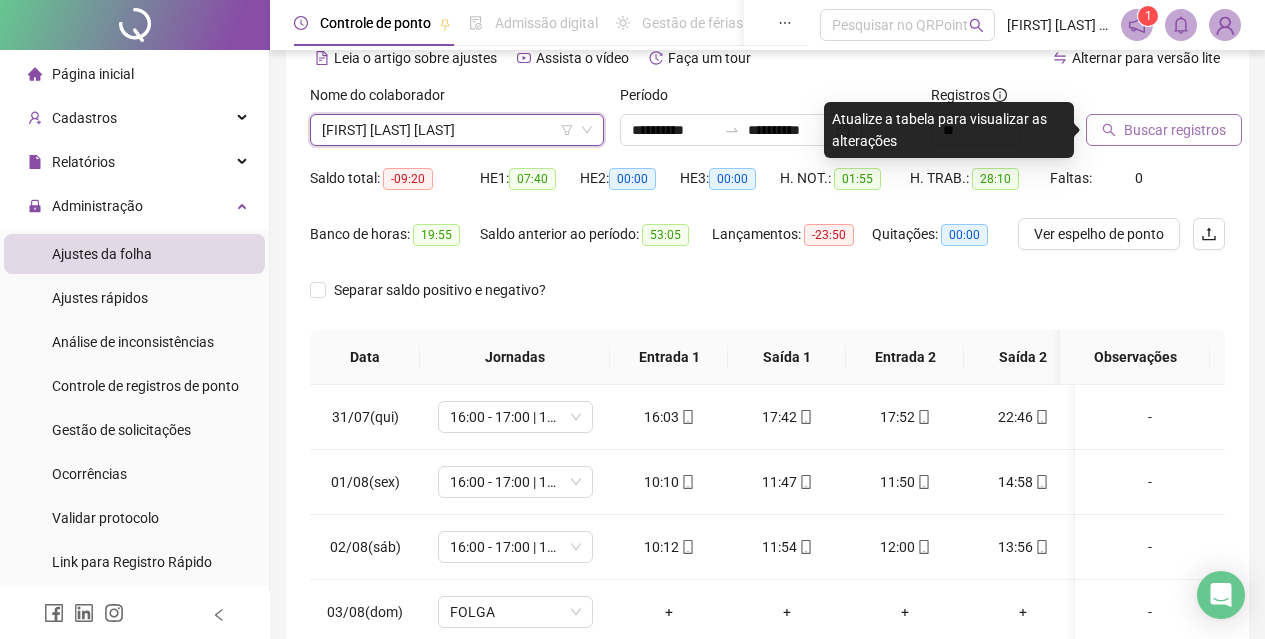 click on "Buscar registros" at bounding box center (1164, 130) 